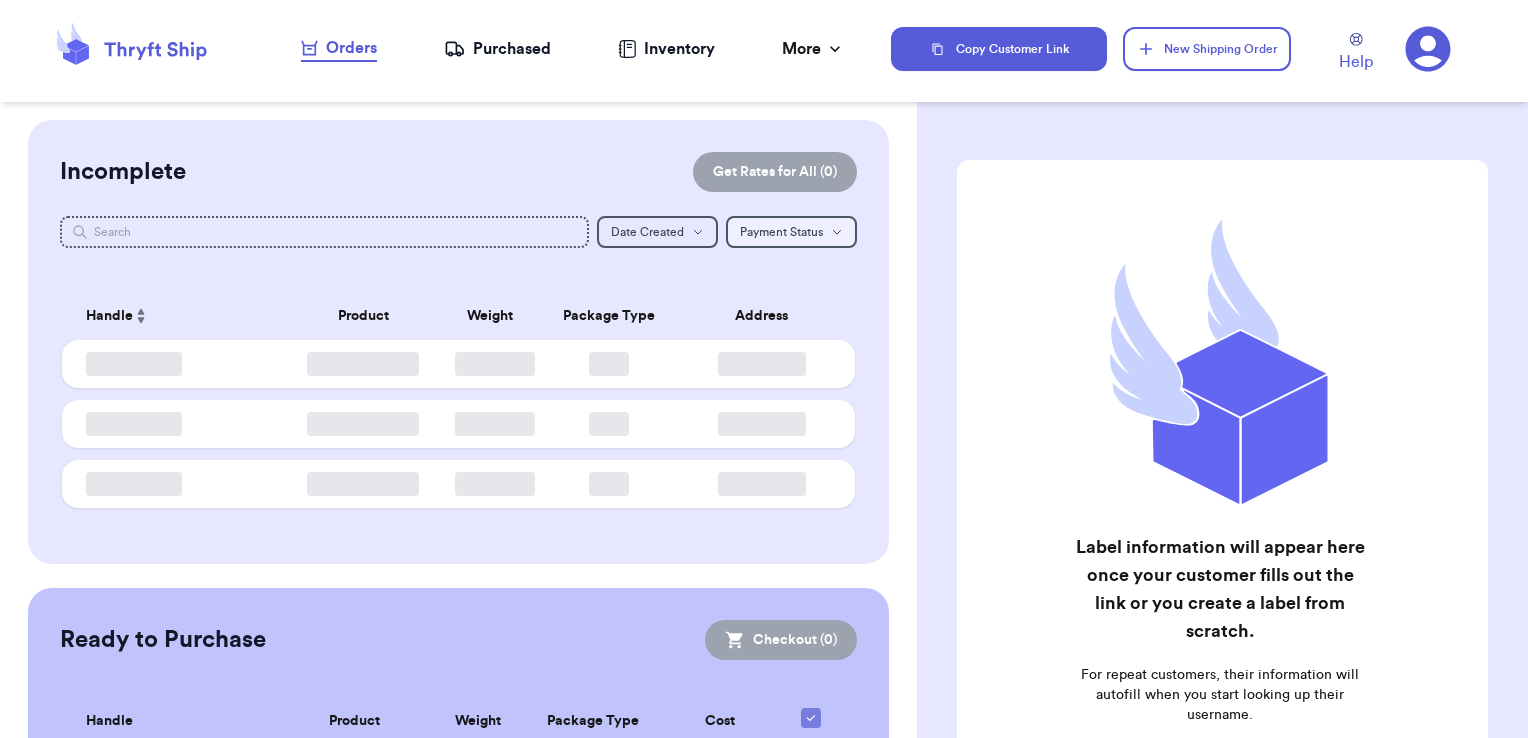 scroll, scrollTop: 0, scrollLeft: 0, axis: both 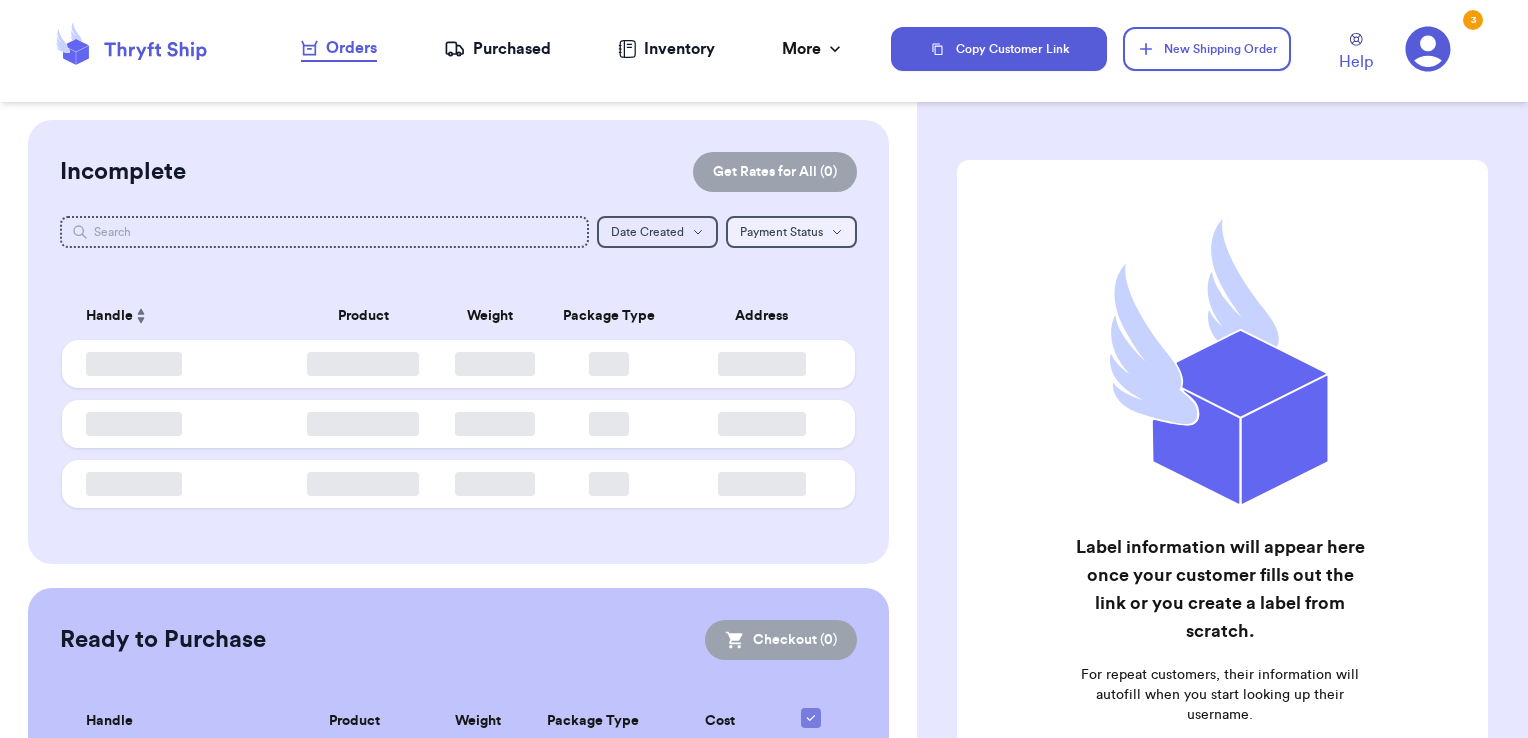 checkbox on "false" 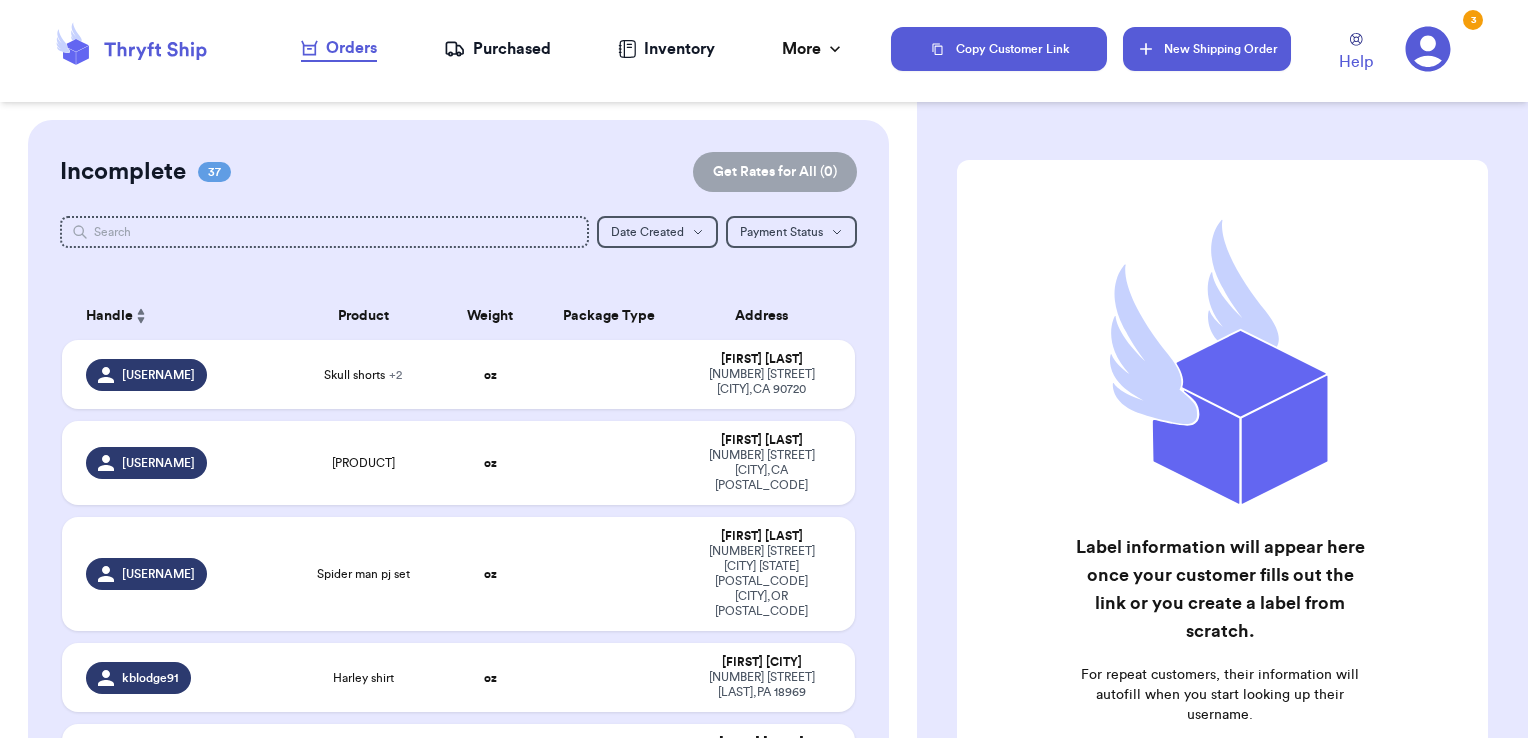 click on "New Shipping Order" at bounding box center (1207, 49) 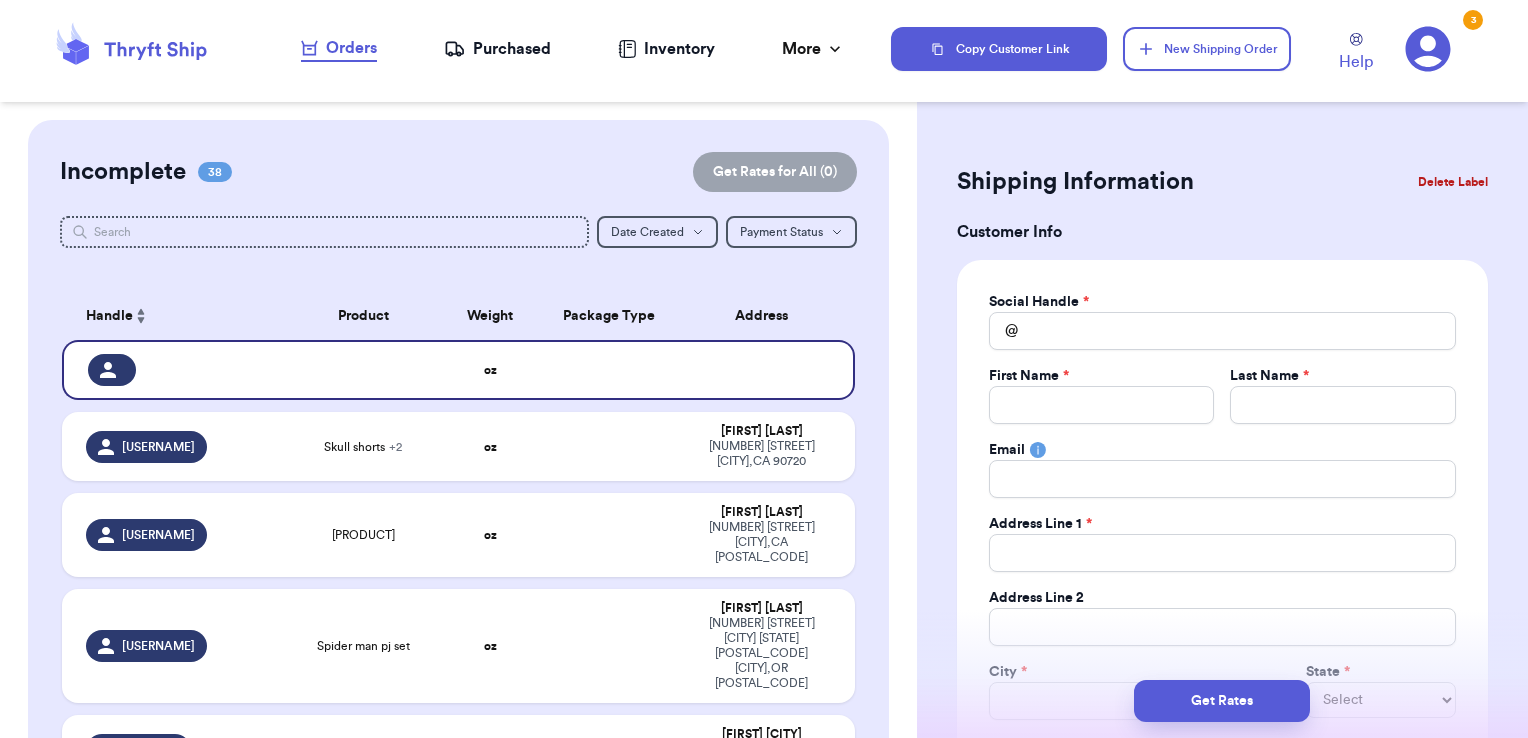 type 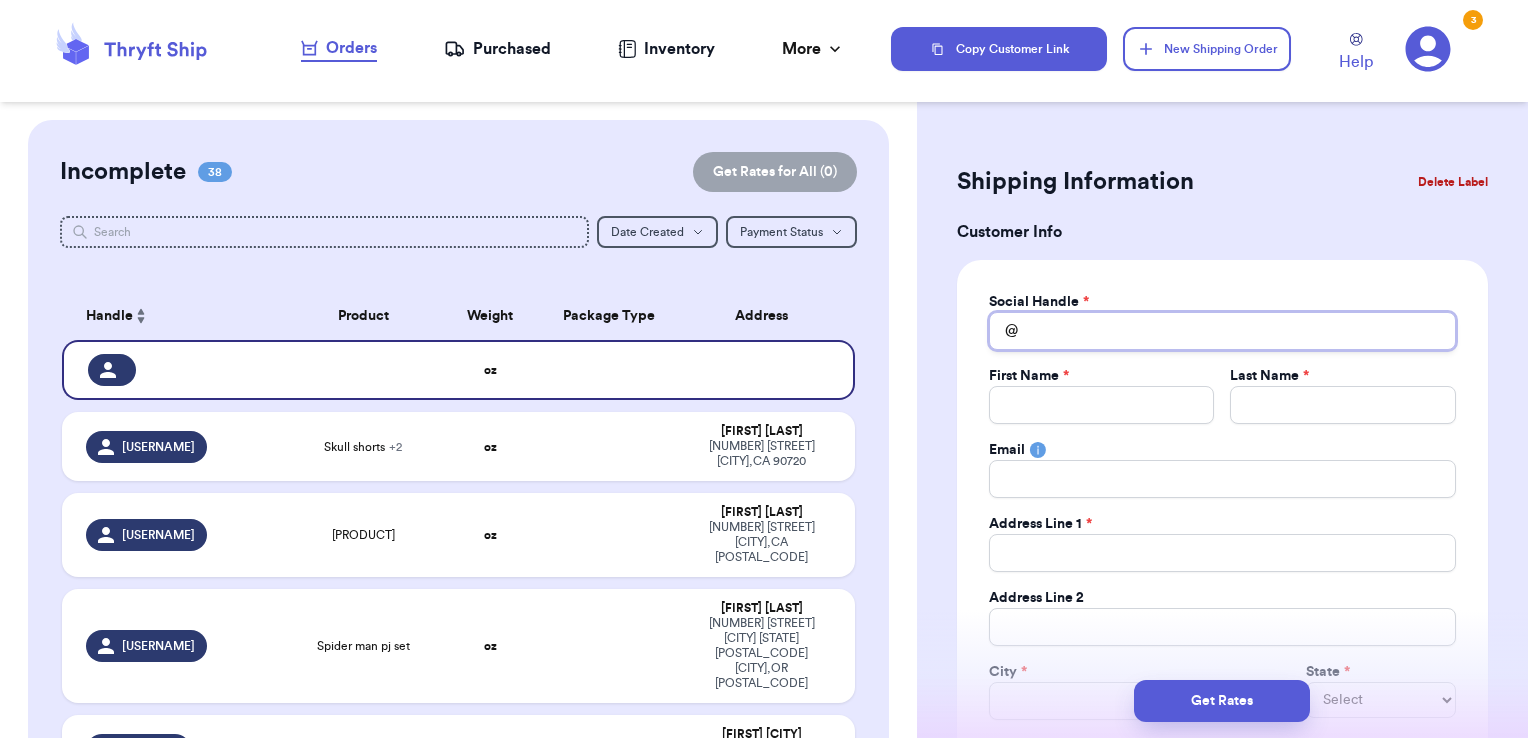 click on "Total Amount Paid" at bounding box center (1222, 331) 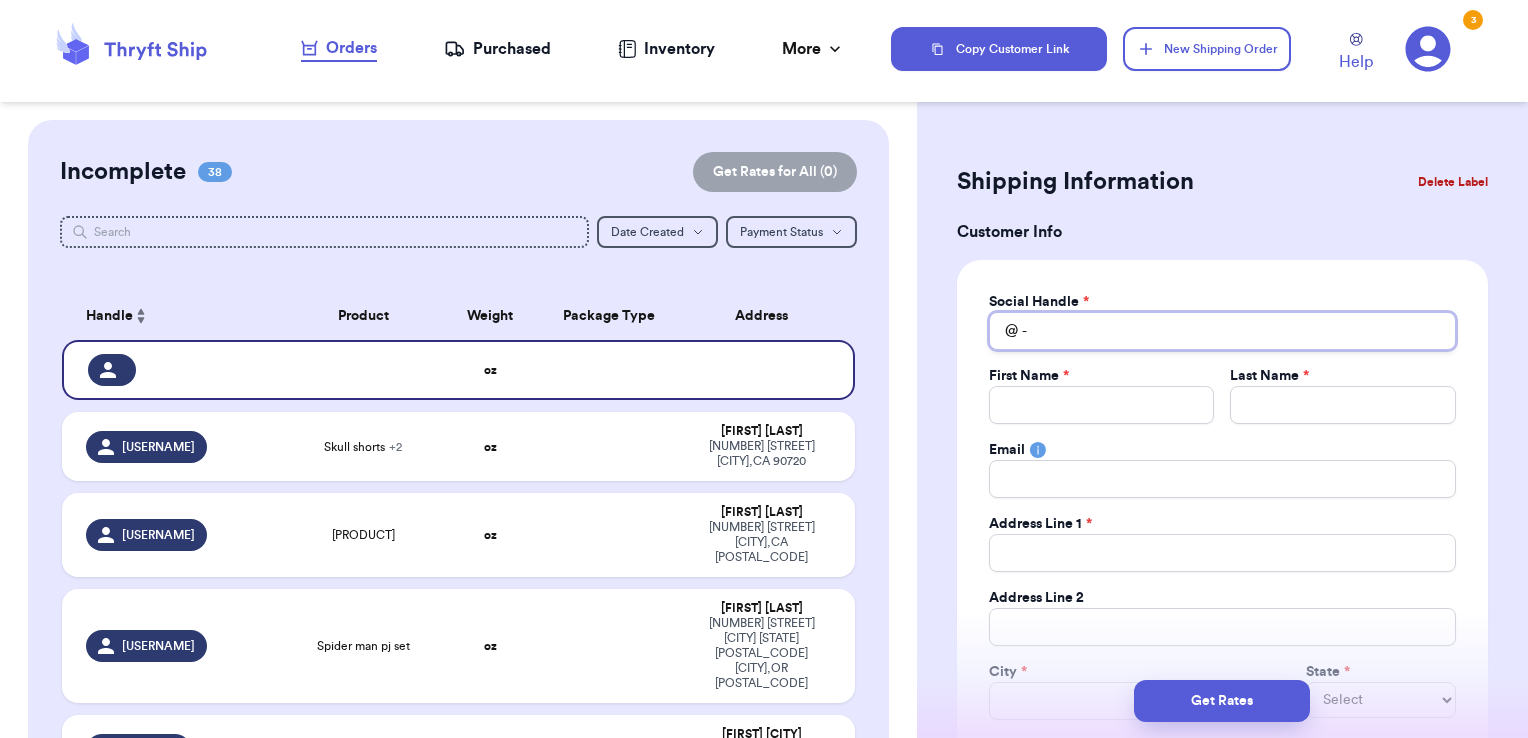 type 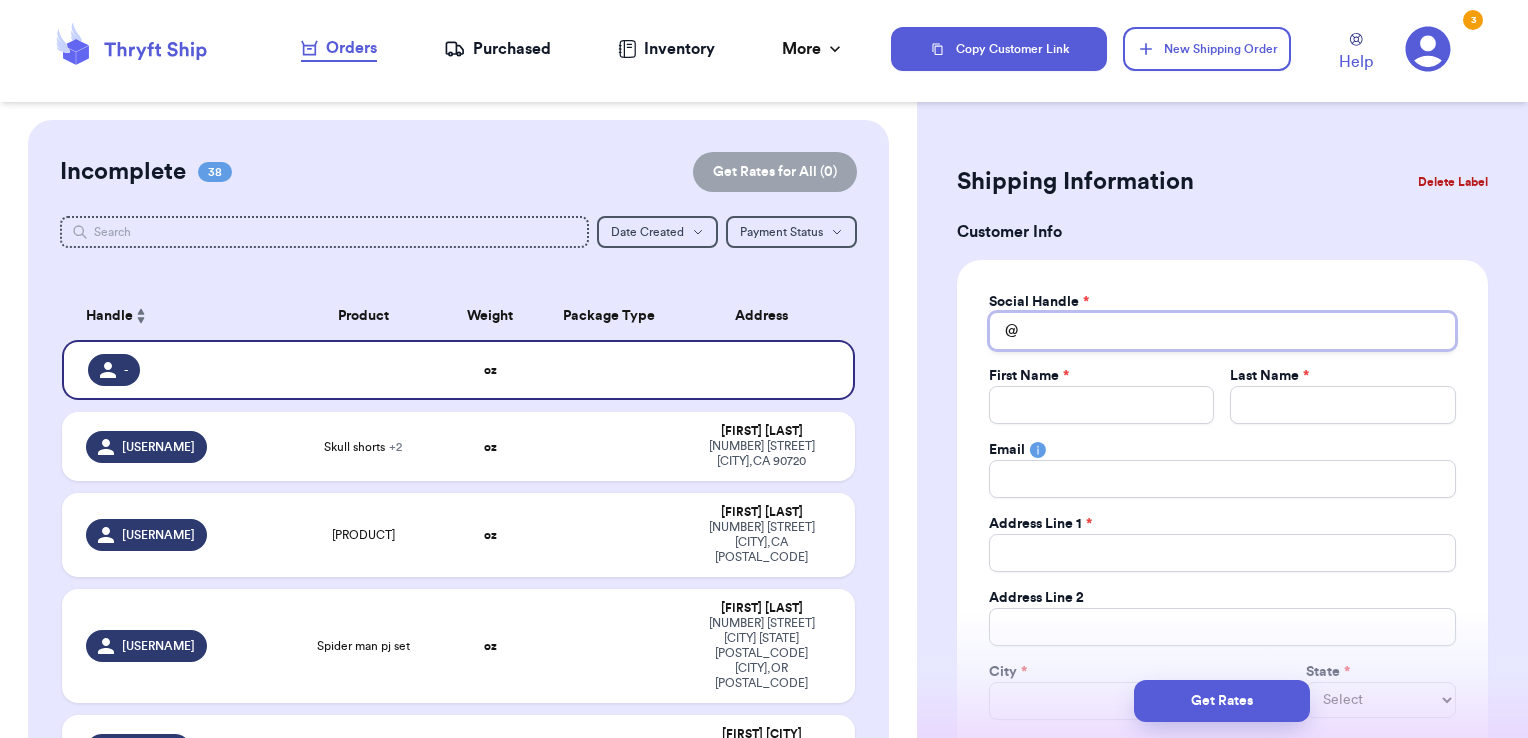 type 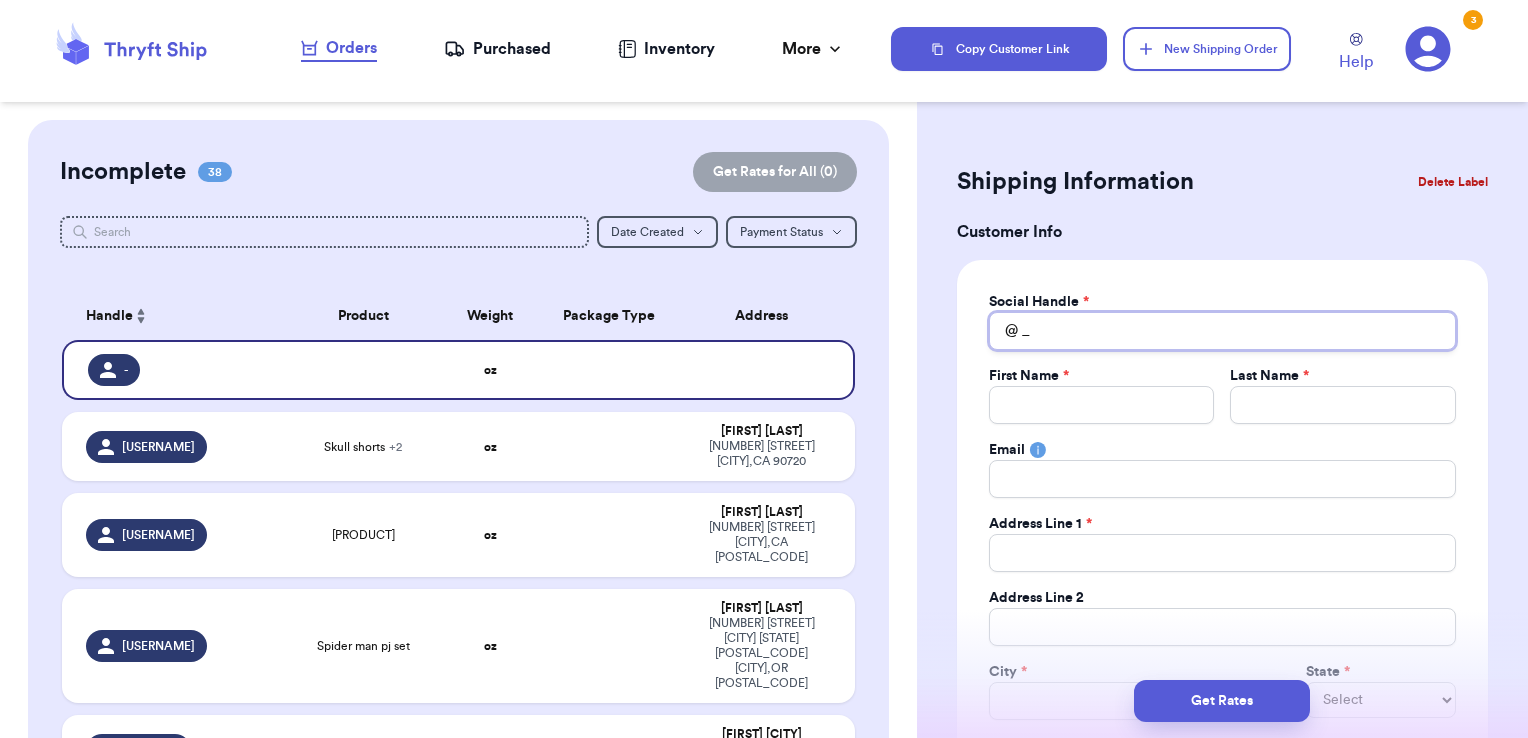 type 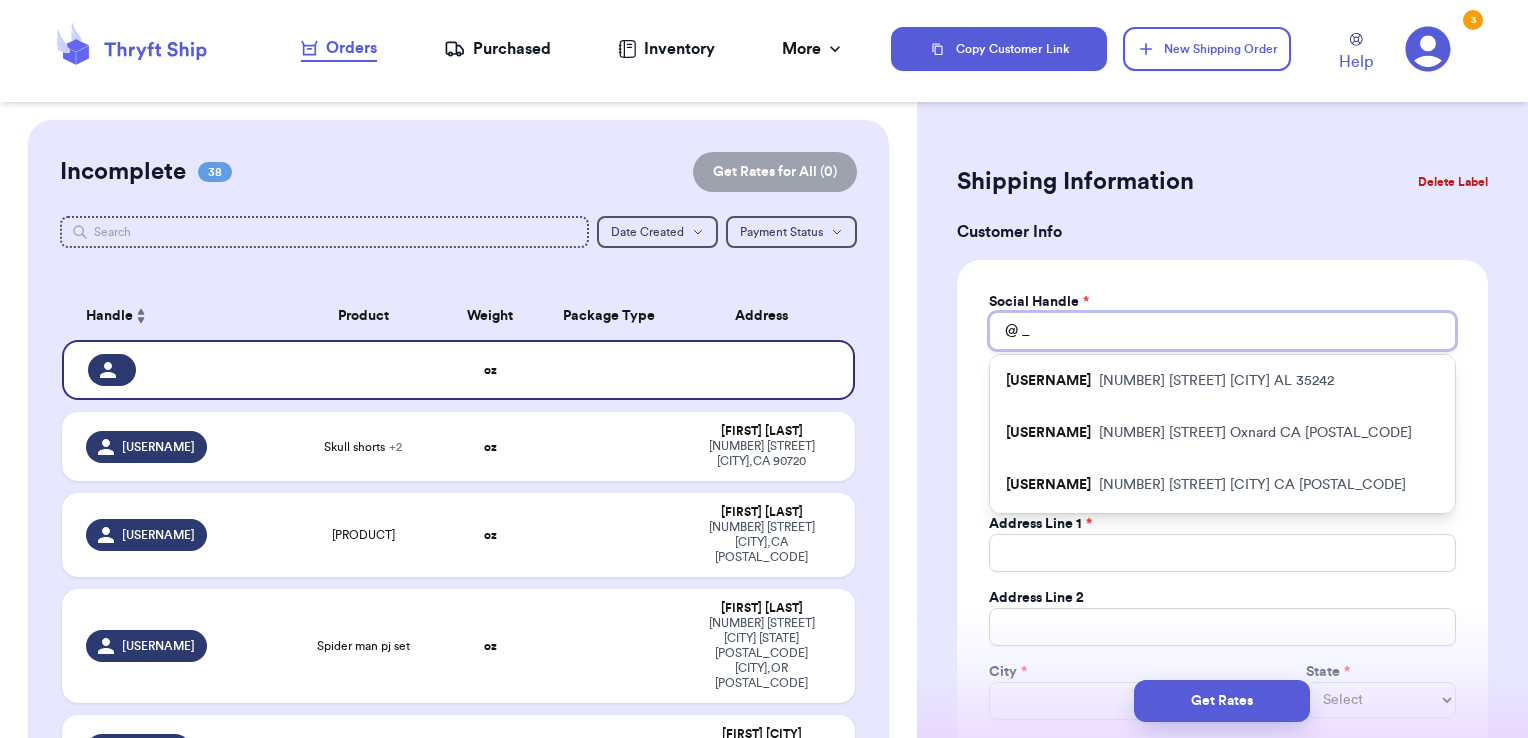 type on "[USERNAME]" 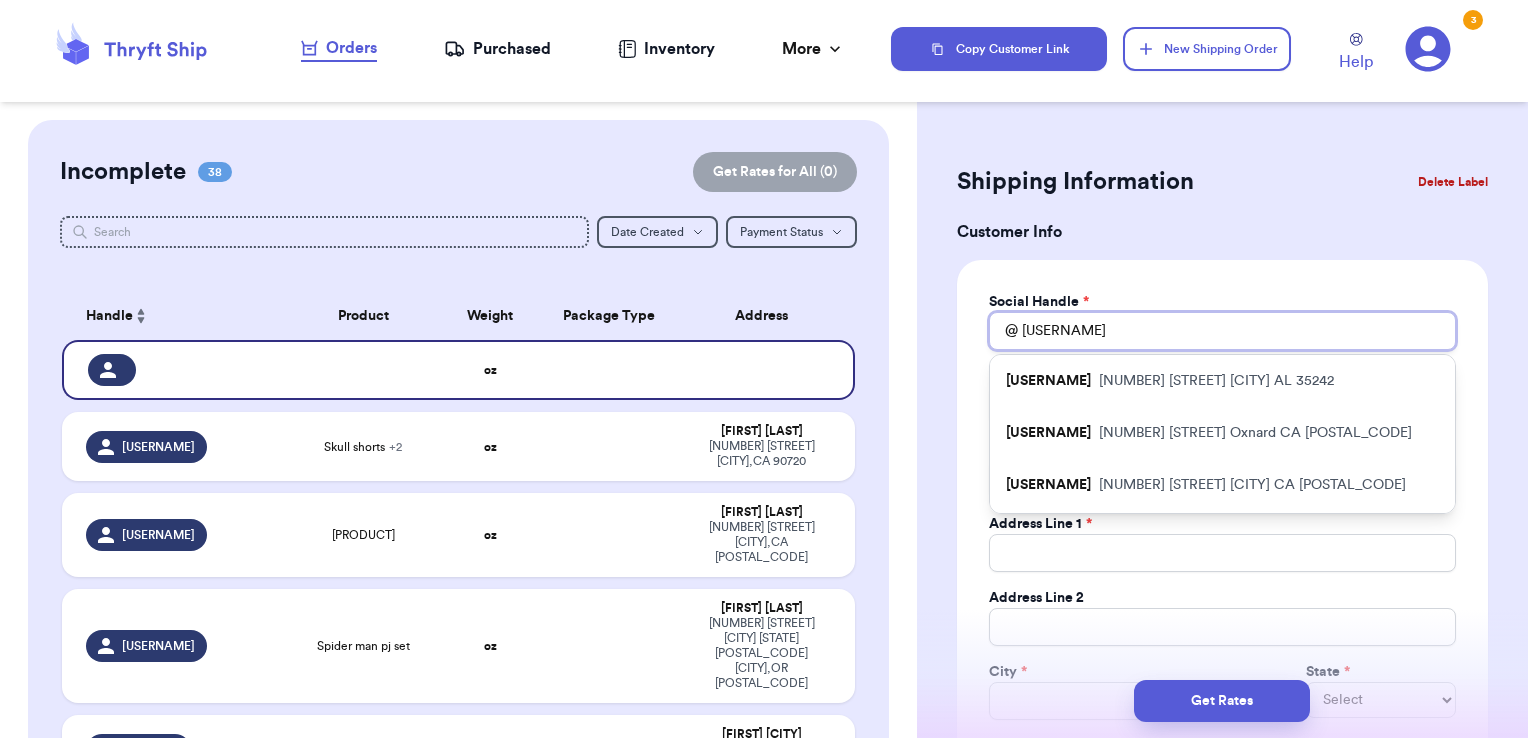 type 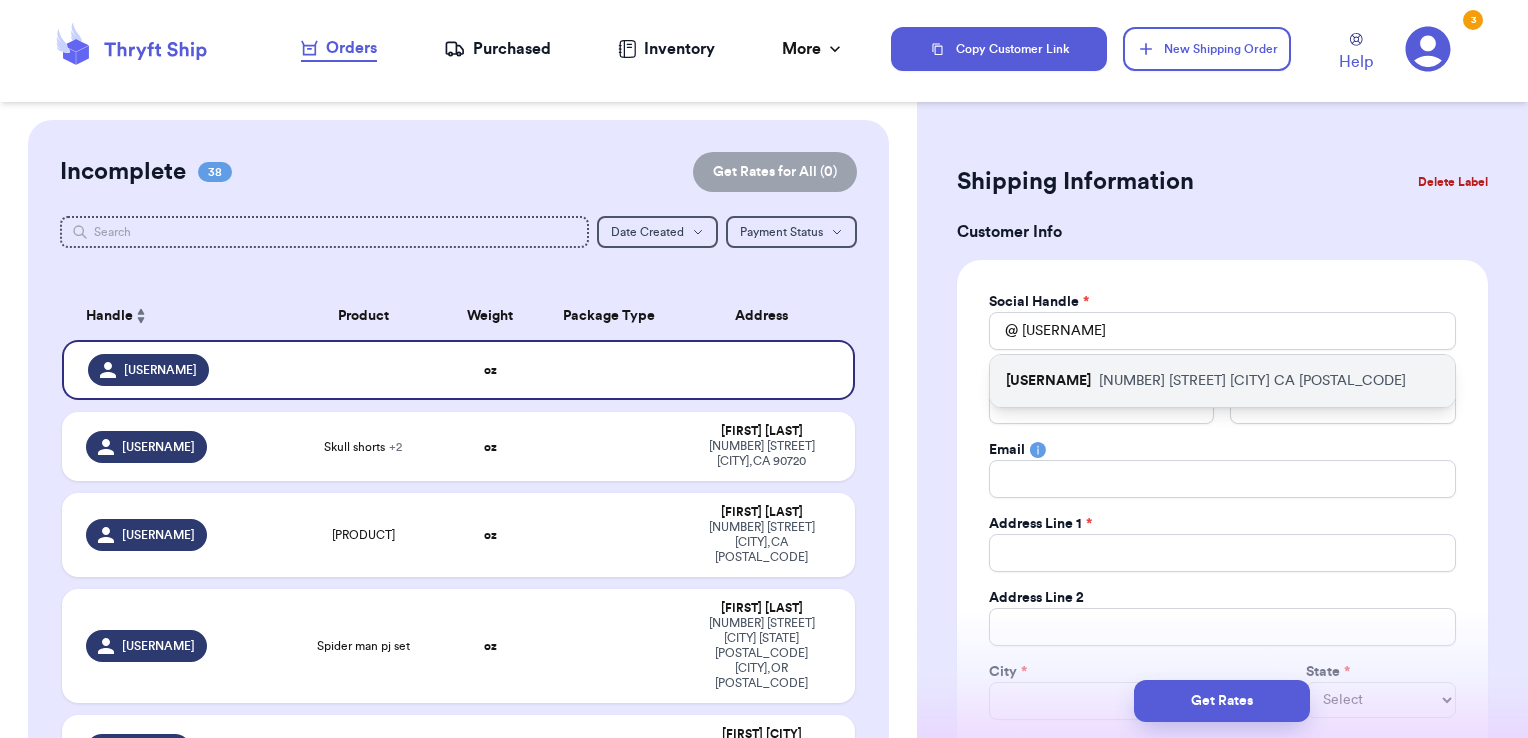 click on "[USERNAME] [NUMBER] [STREET] [CITY] [STATE] [POSTAL_CODE]" at bounding box center (1222, 381) 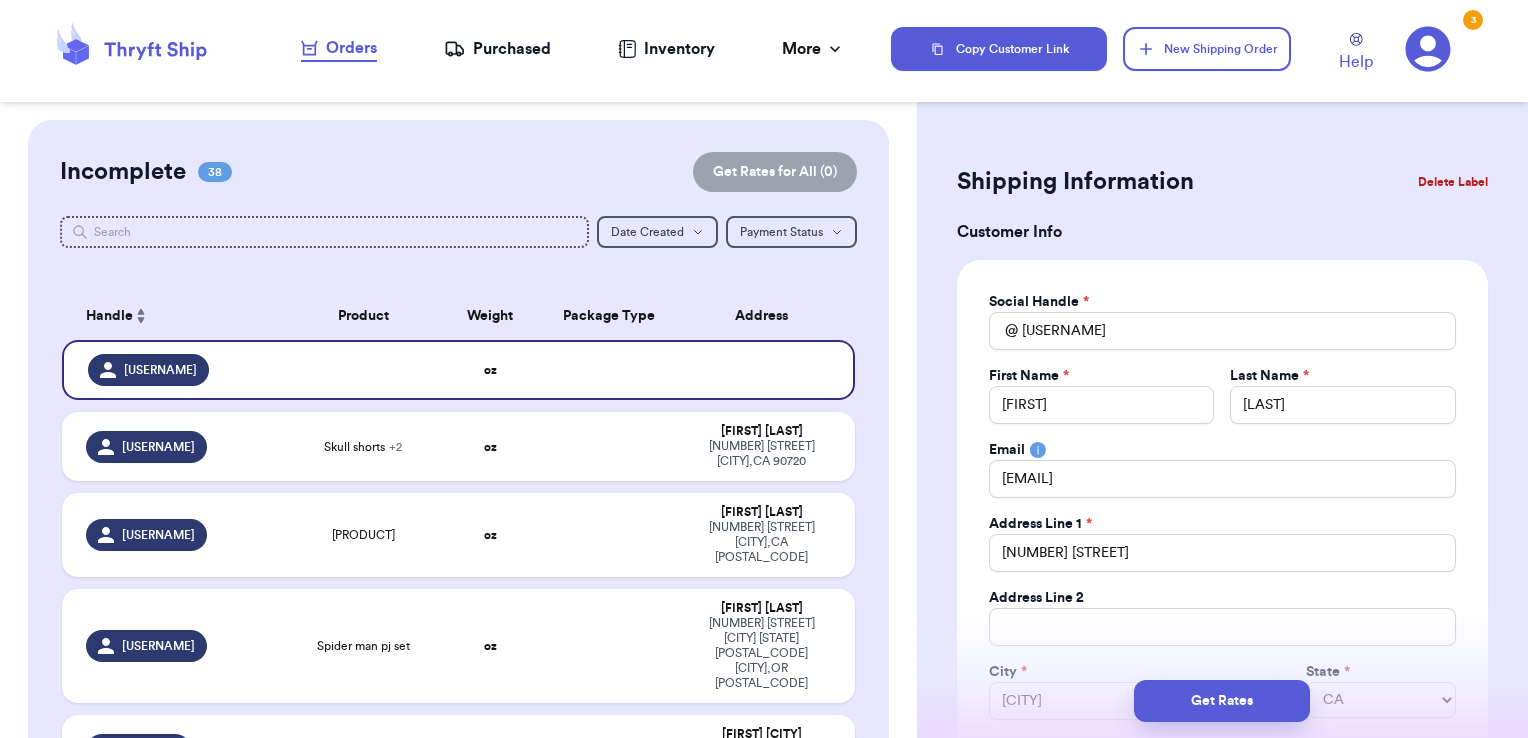 type 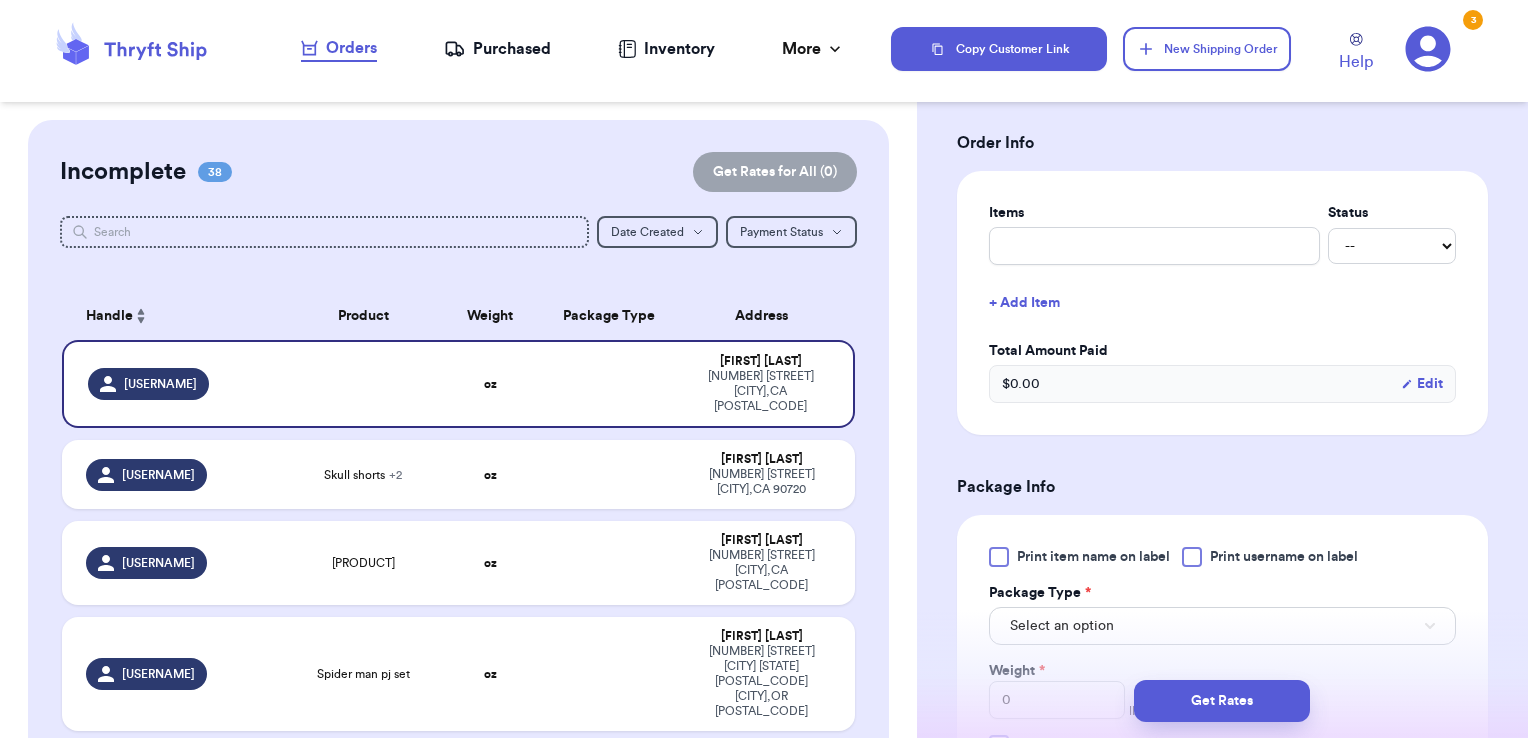 scroll, scrollTop: 760, scrollLeft: 0, axis: vertical 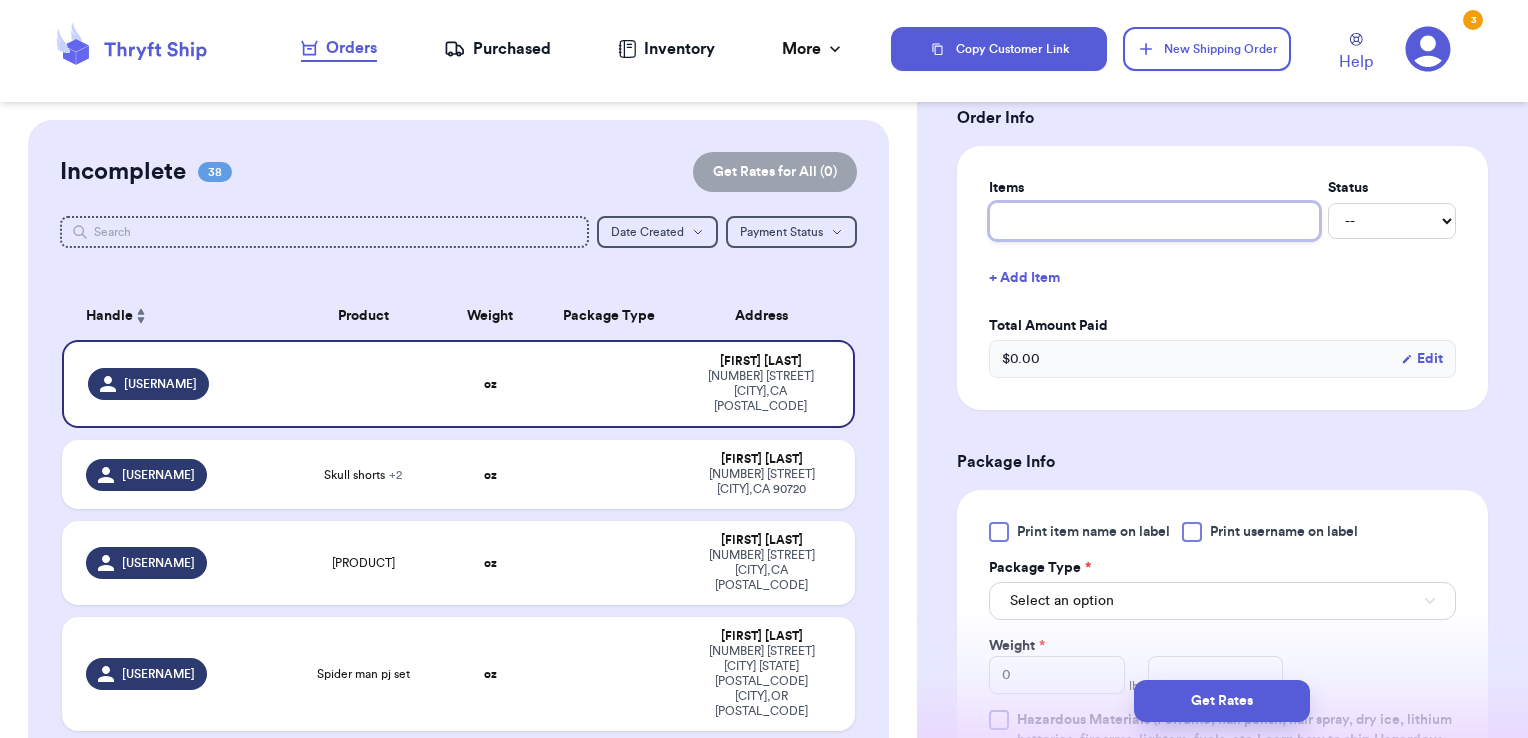 click at bounding box center (1154, 221) 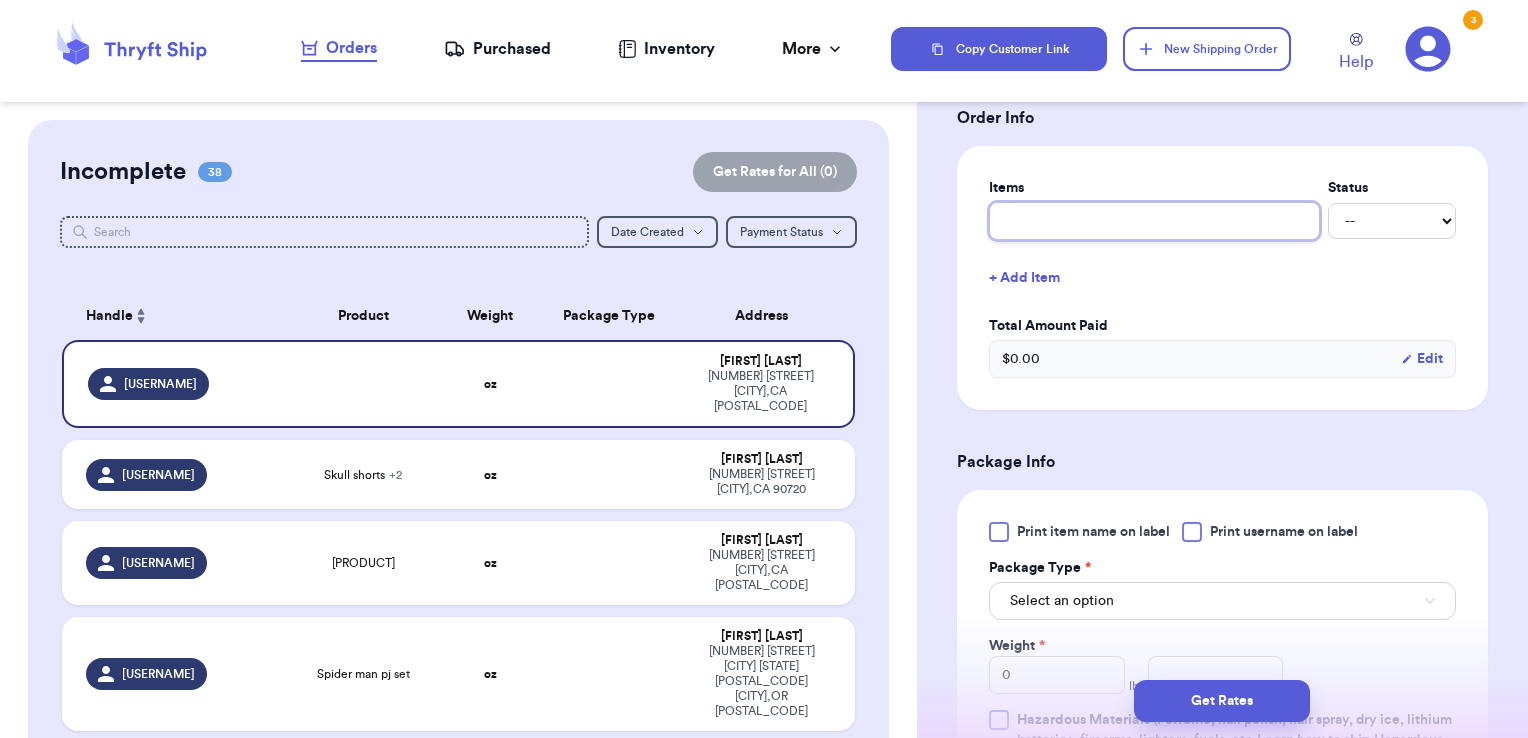 type on "clothes- thank you!" 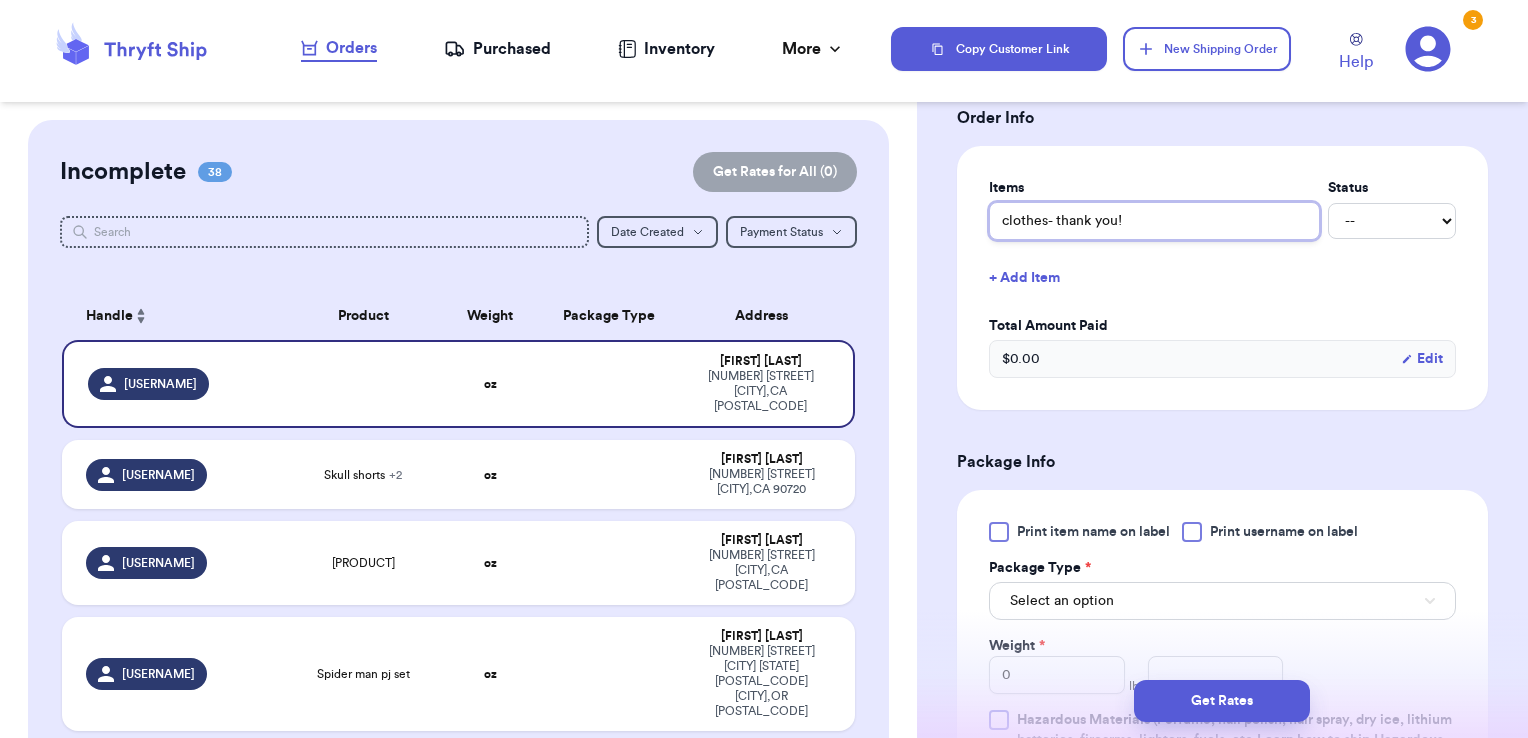 scroll, scrollTop: 898, scrollLeft: 0, axis: vertical 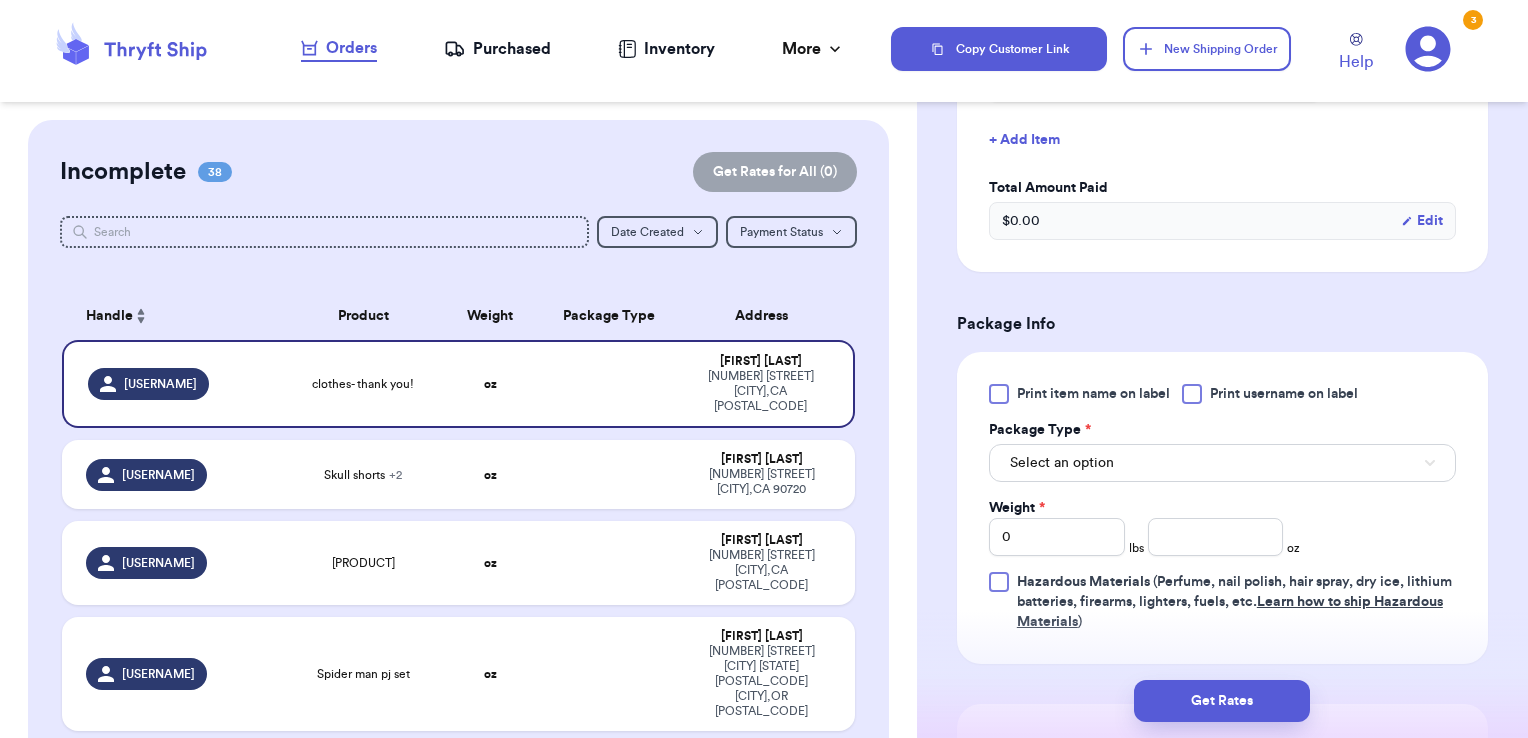 click on "Package Type *" at bounding box center (1222, 430) 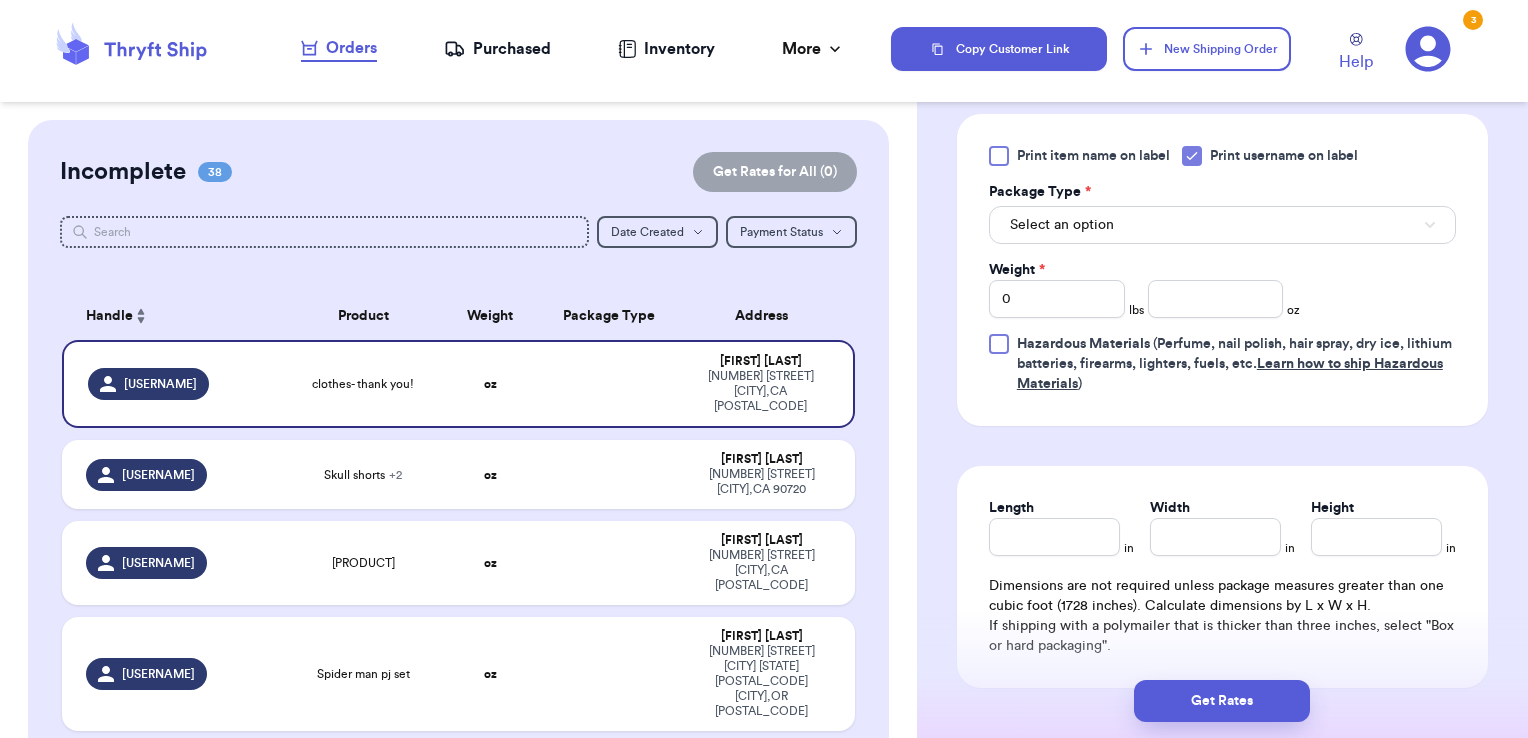scroll, scrollTop: 1138, scrollLeft: 0, axis: vertical 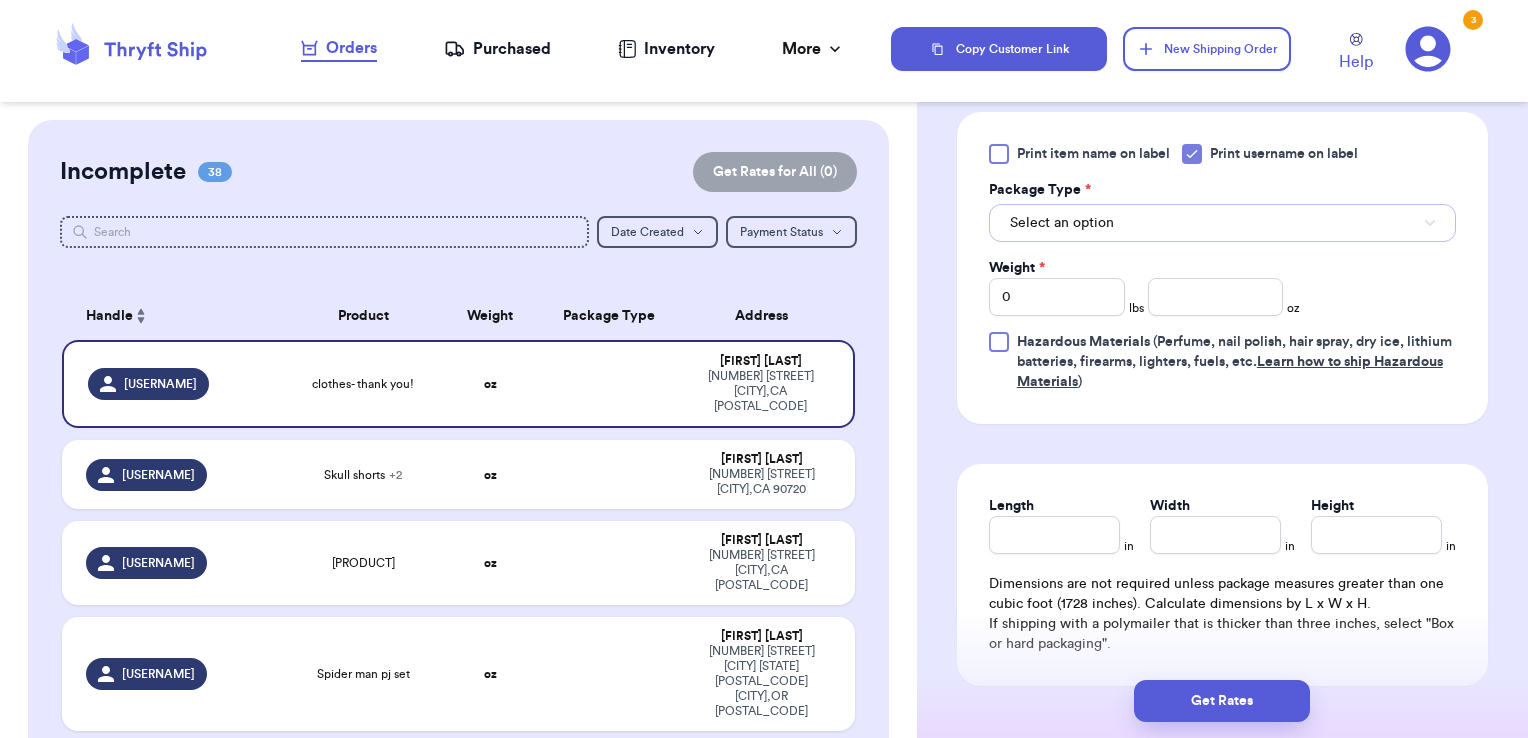 click on "Select an option" at bounding box center (1222, 223) 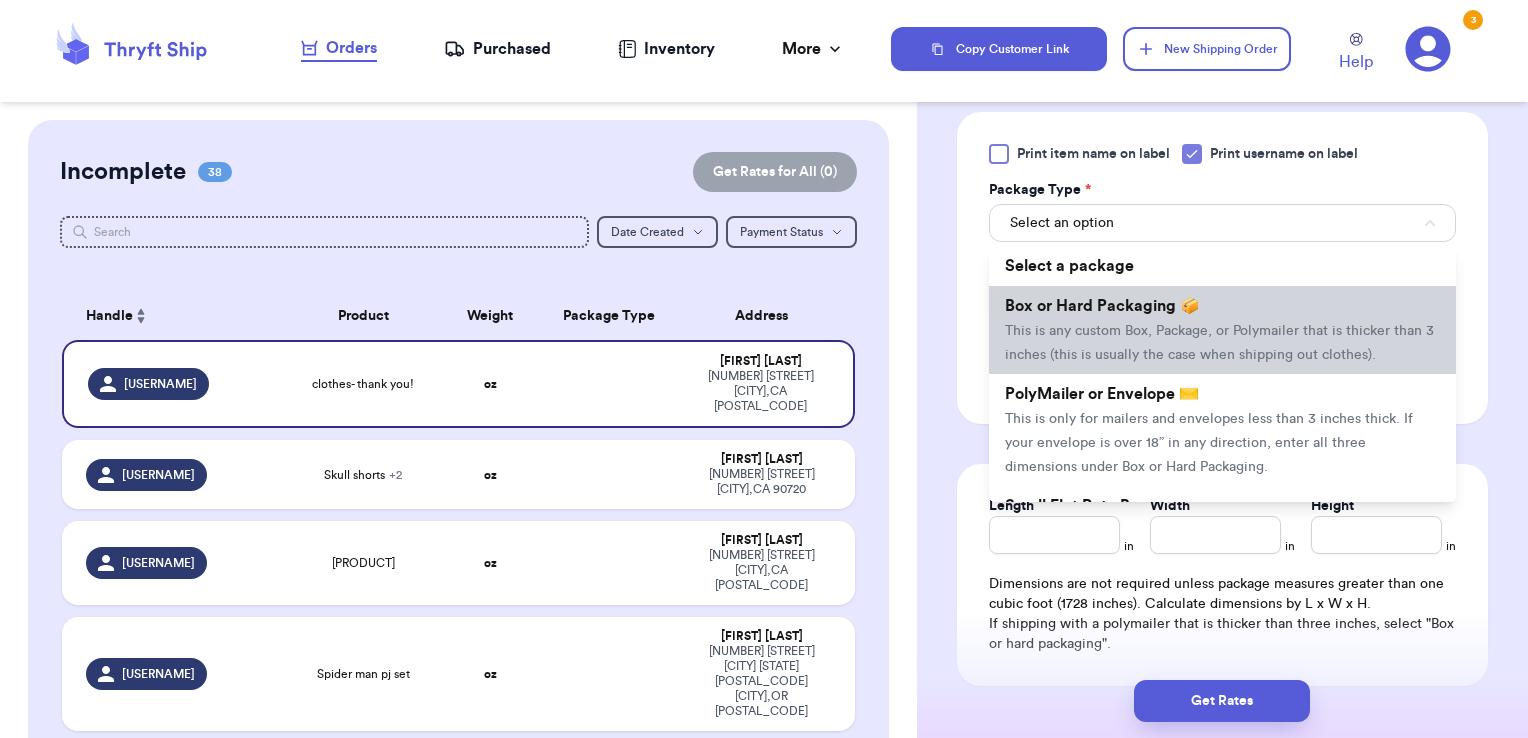 click on "This is any custom Box, Package, or Polymailer that is thicker than 3 inches (this is usually the case when shipping out clothes)." at bounding box center [1219, 343] 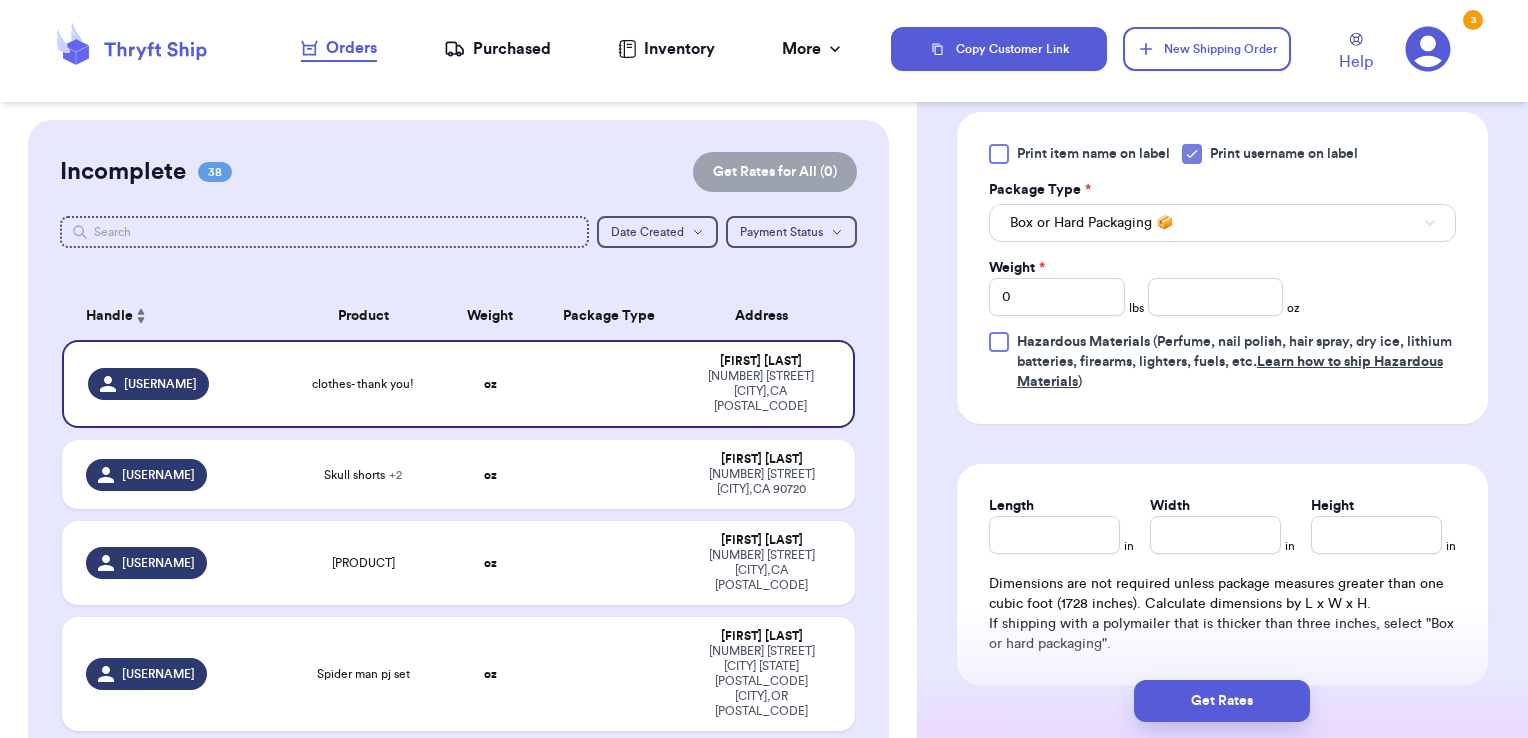 type 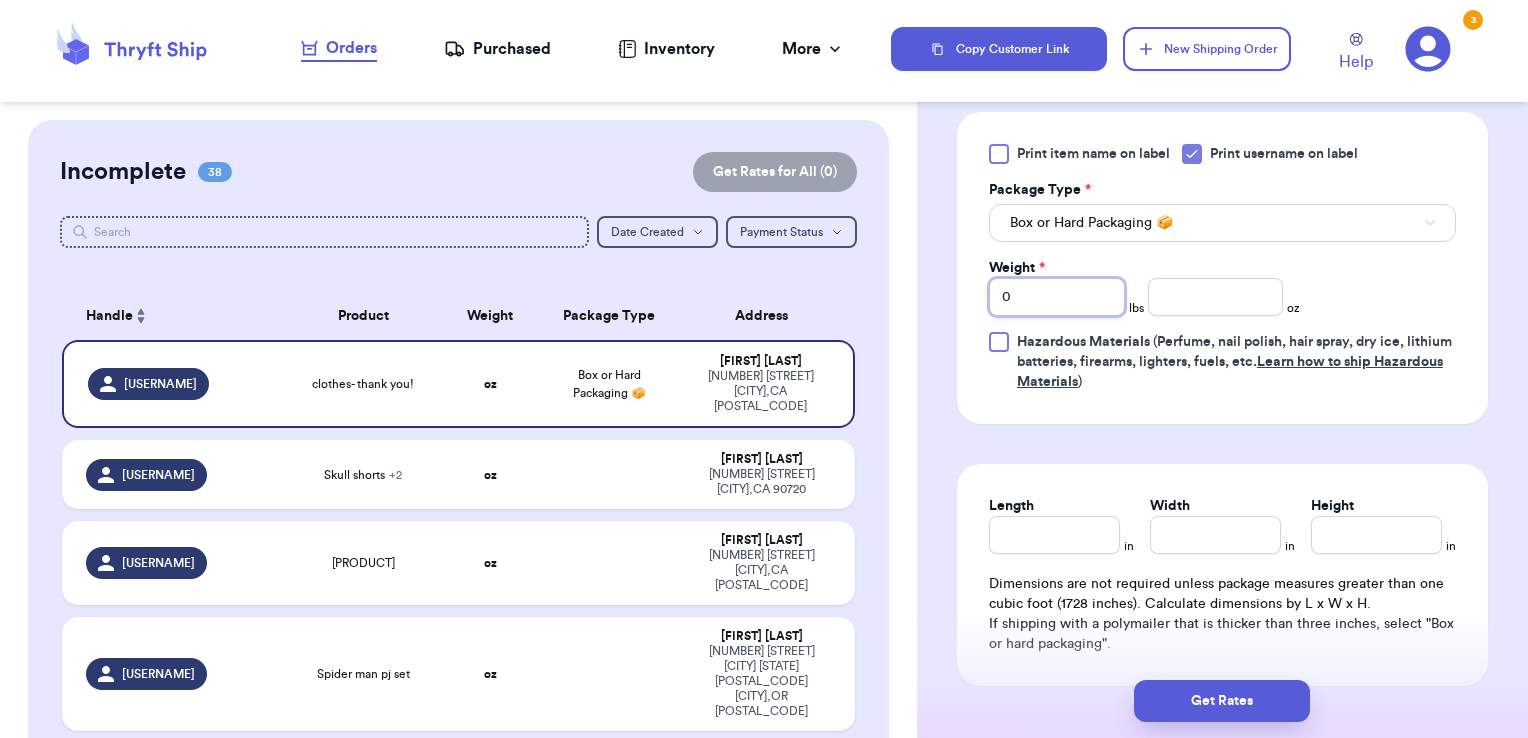 drag, startPoint x: 1010, startPoint y: 299, endPoint x: 921, endPoint y: 274, distance: 92.44458 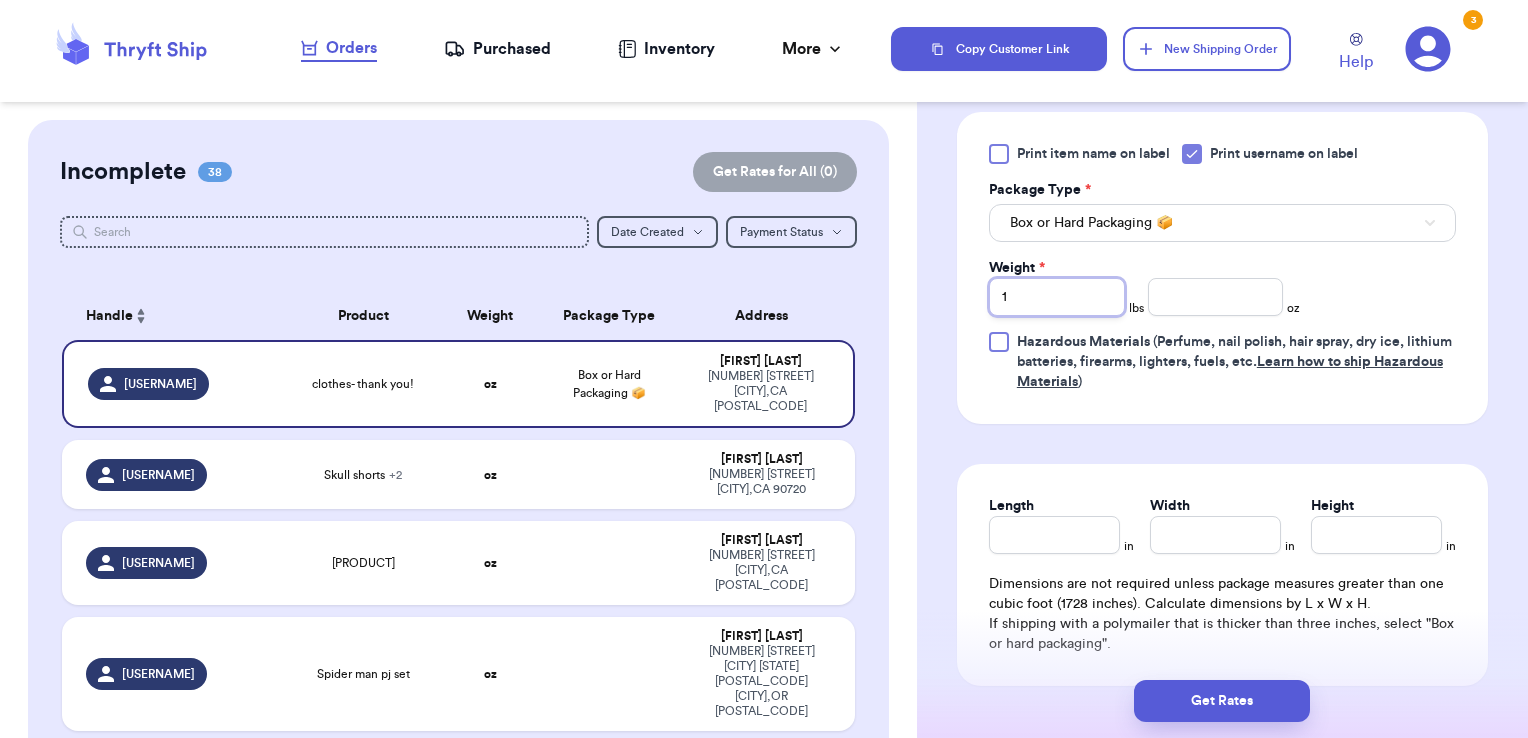 type 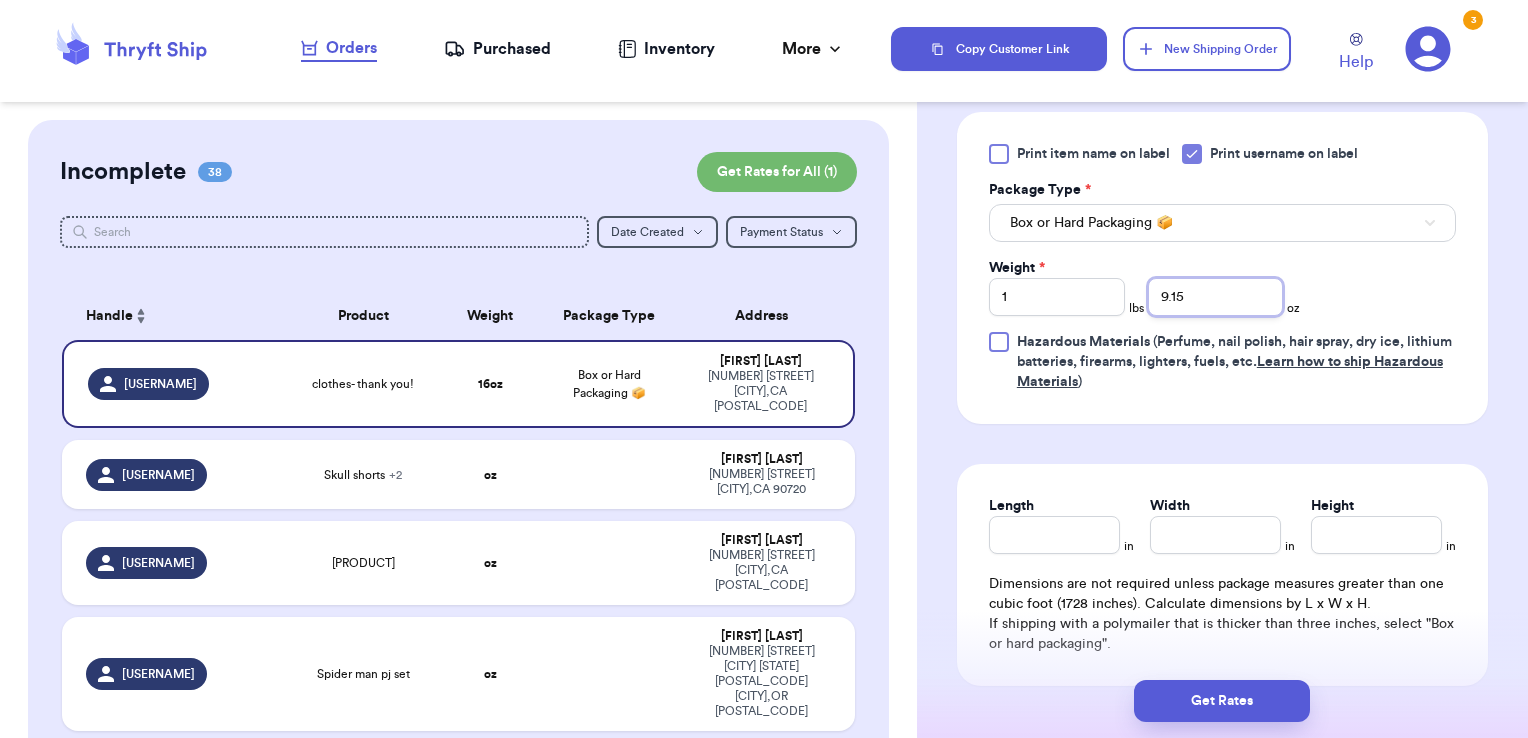 type on "9.15" 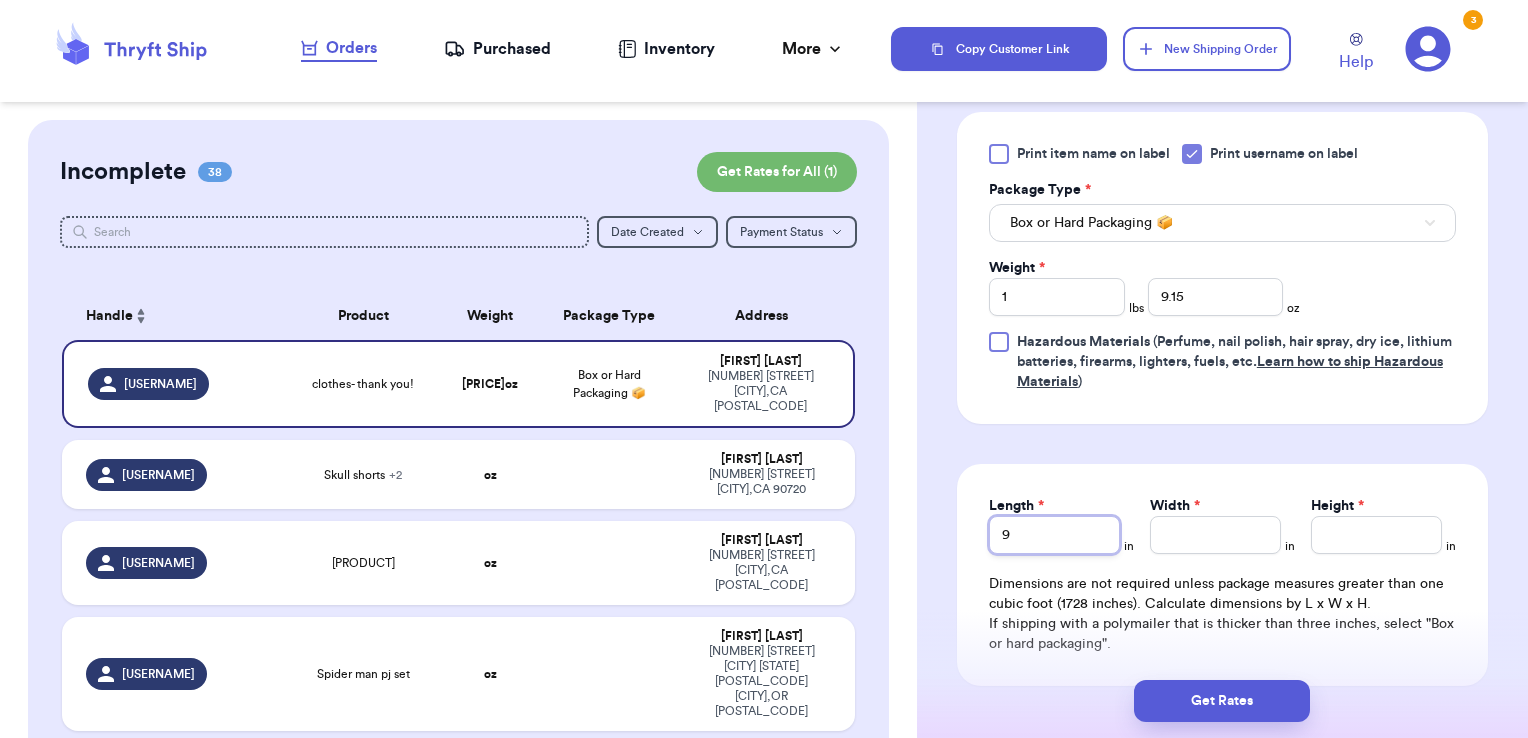 type on "9" 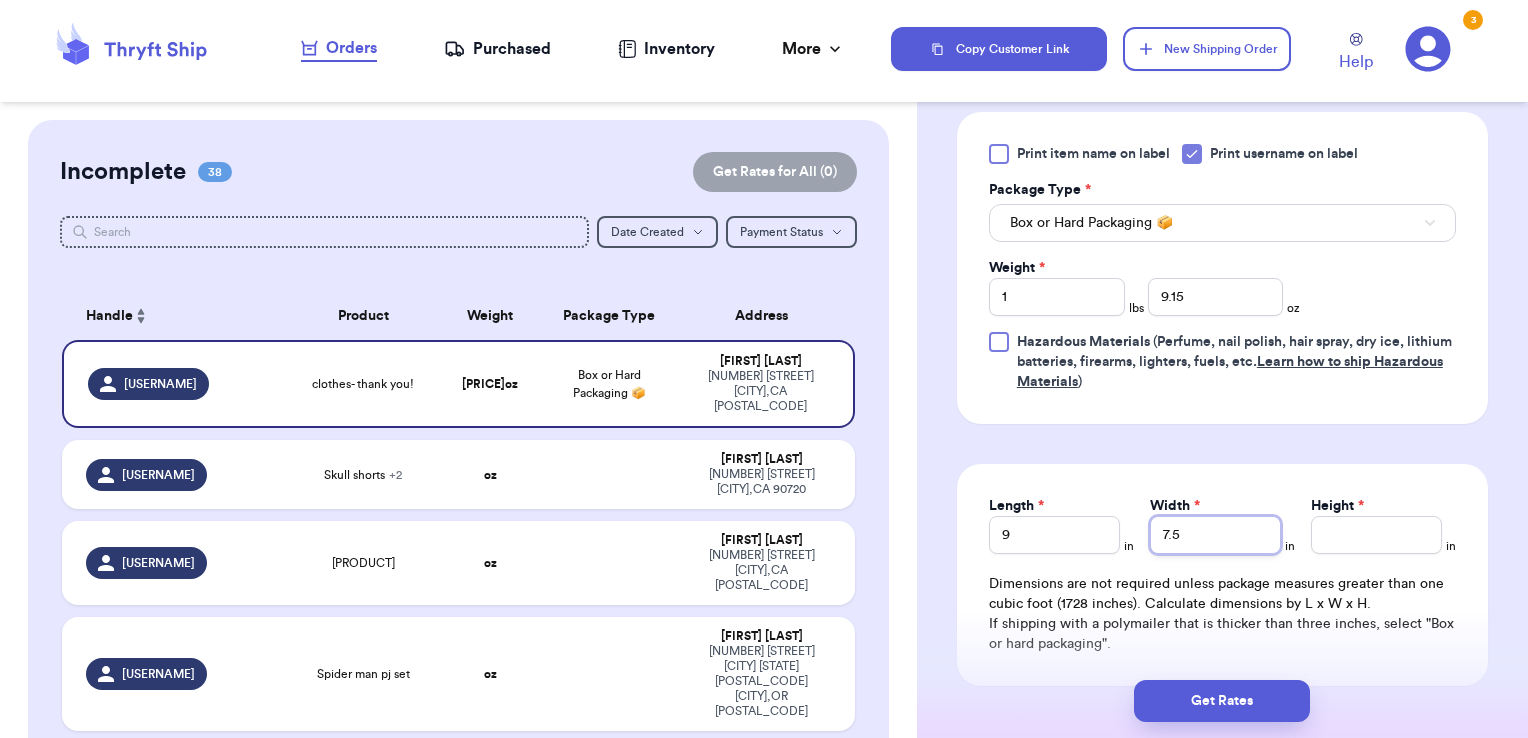 type on "7.5" 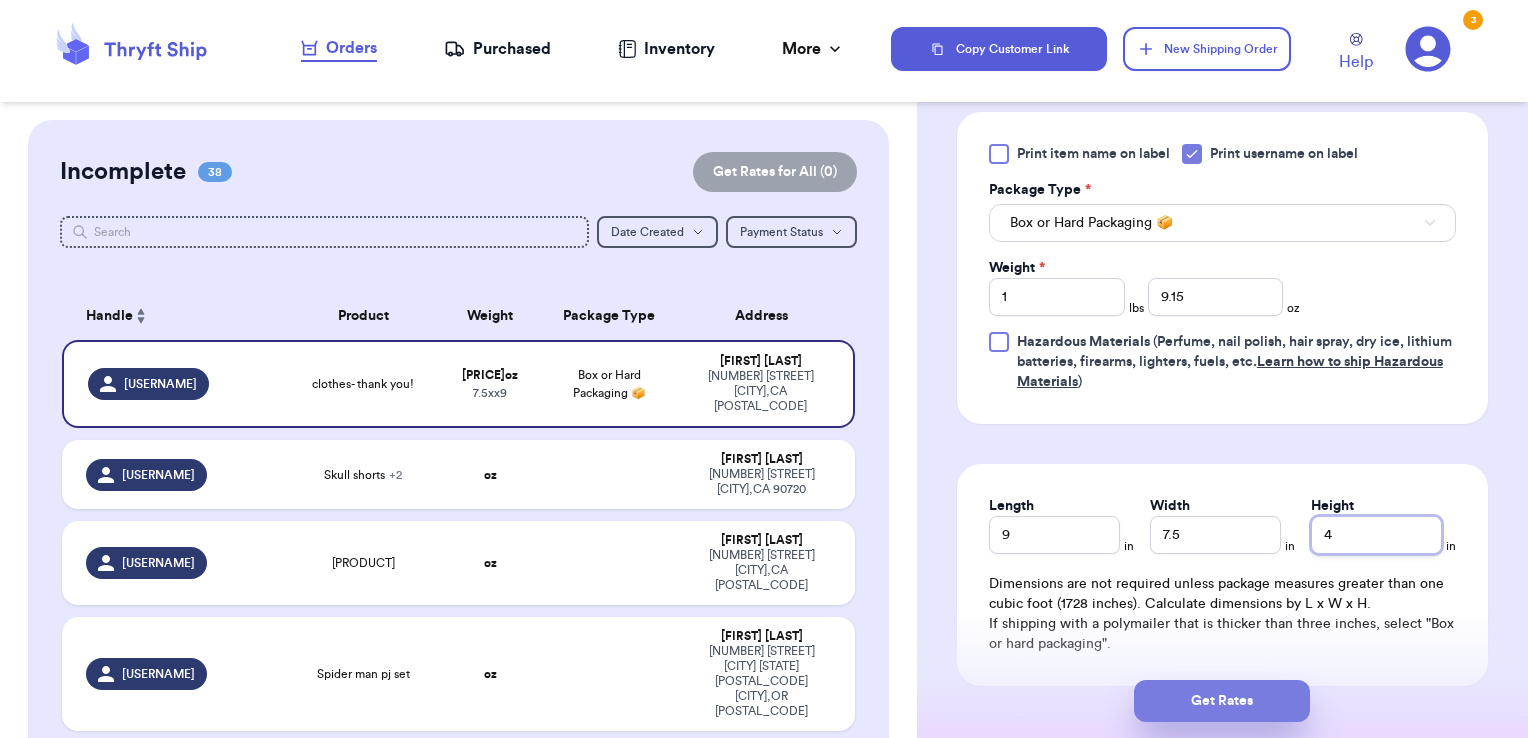 type on "4" 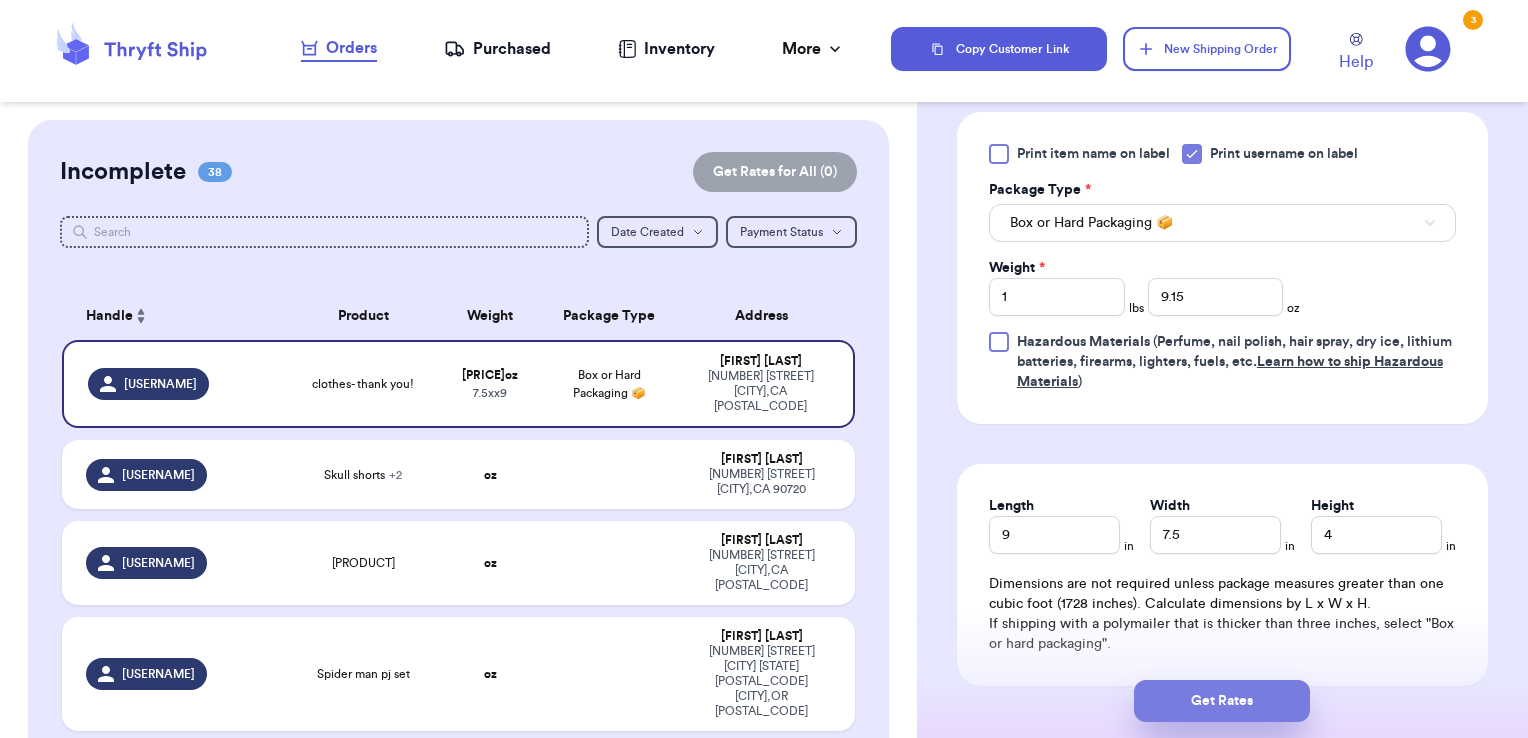 click on "Get Rates" at bounding box center [1222, 701] 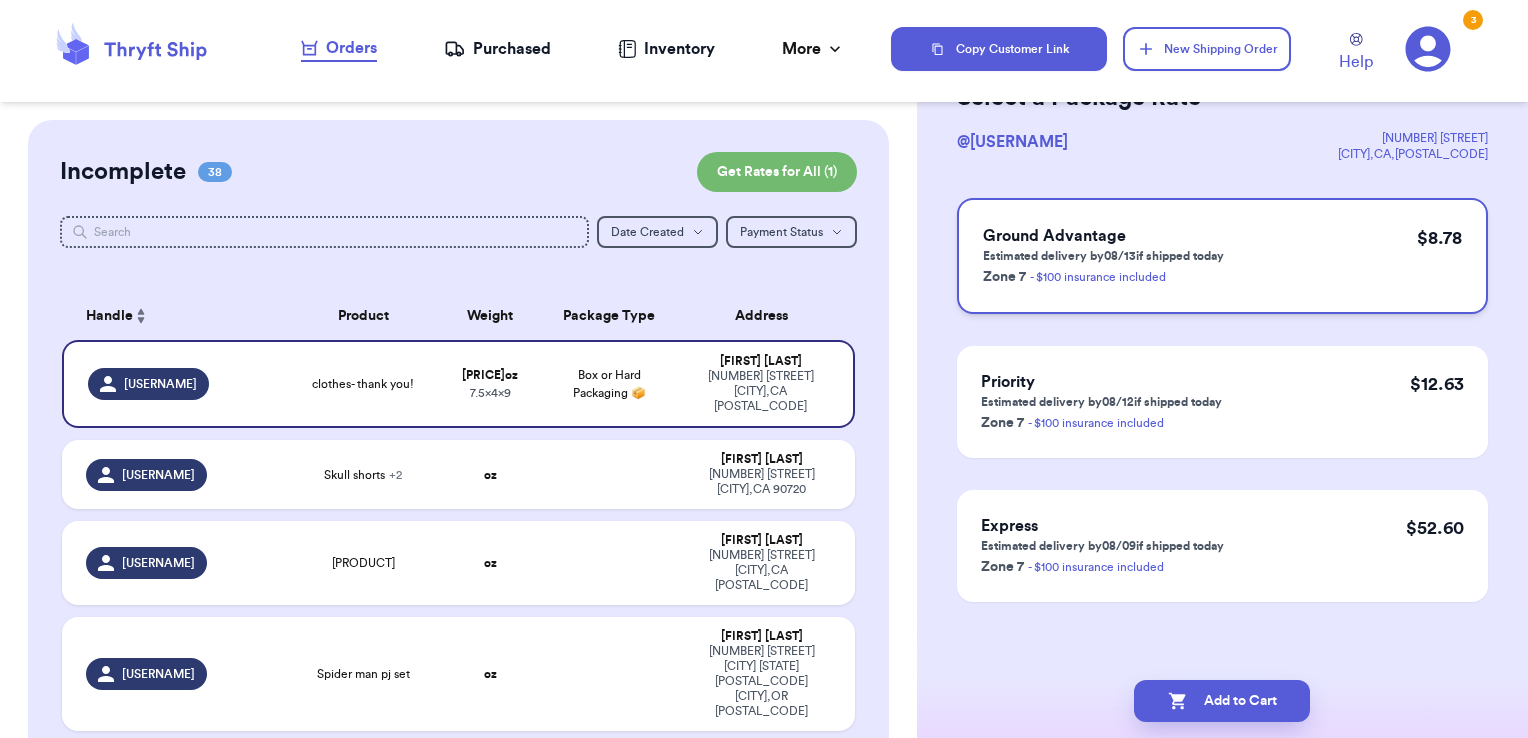 scroll, scrollTop: 123, scrollLeft: 0, axis: vertical 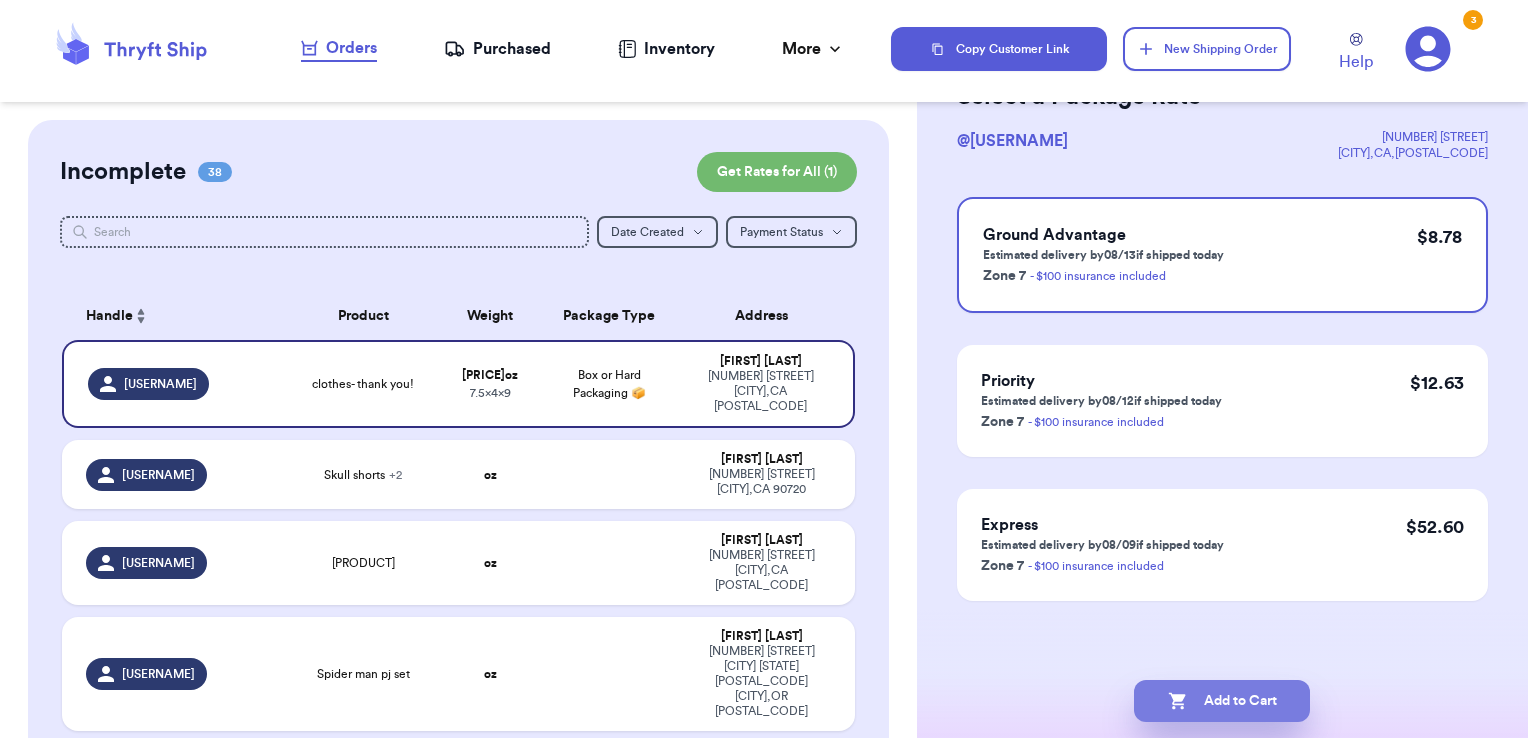 click on "Add to Cart" at bounding box center [1222, 701] 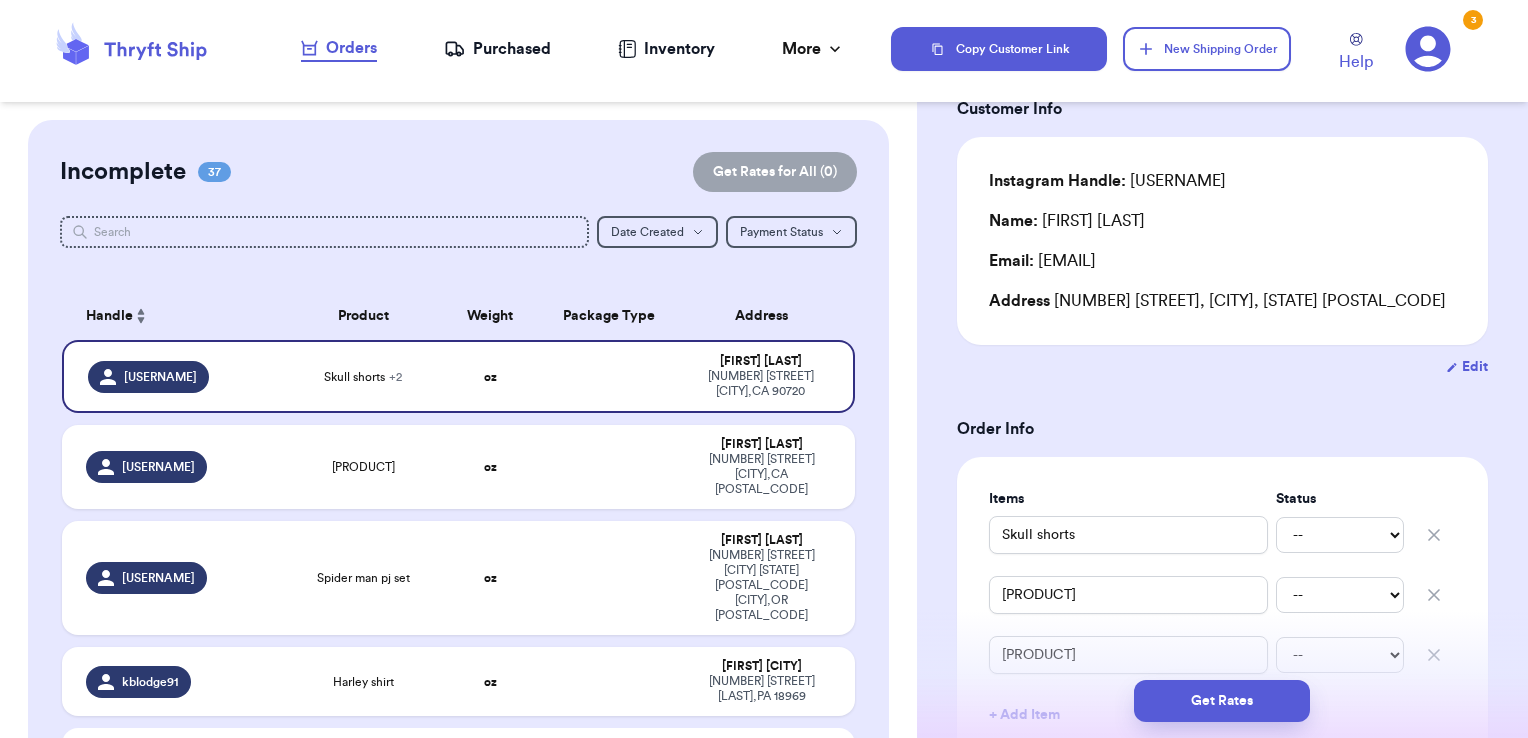 type 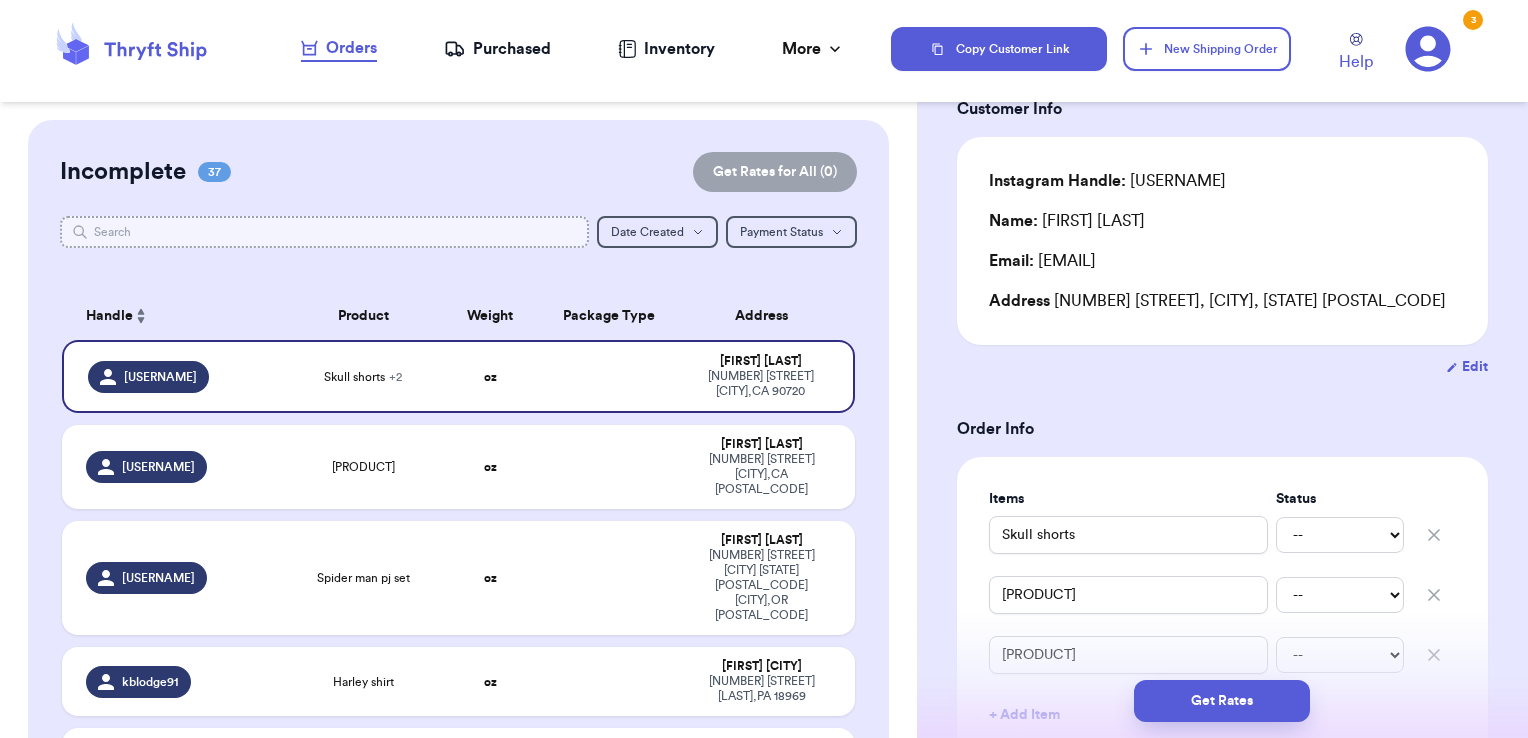 click at bounding box center (325, 232) 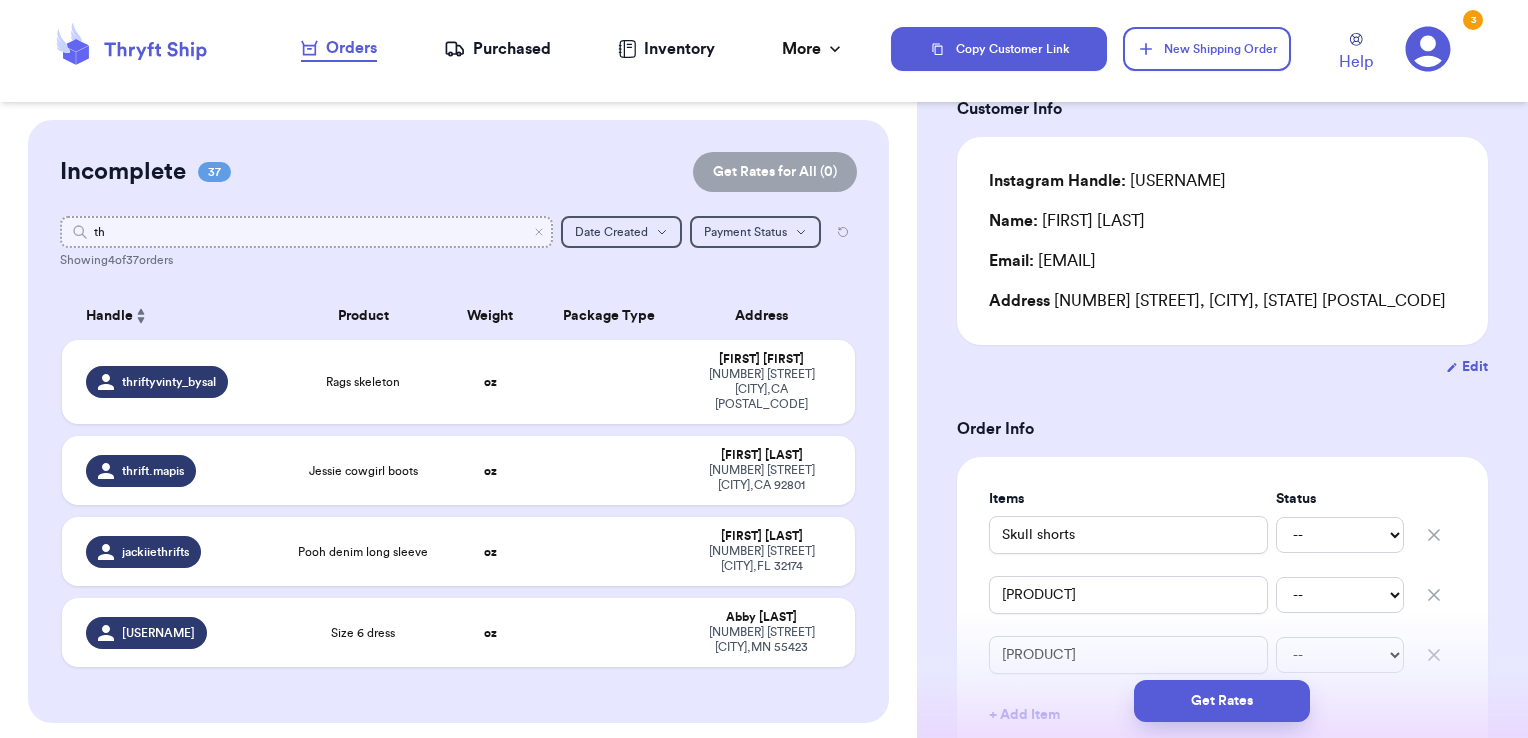 type on "t" 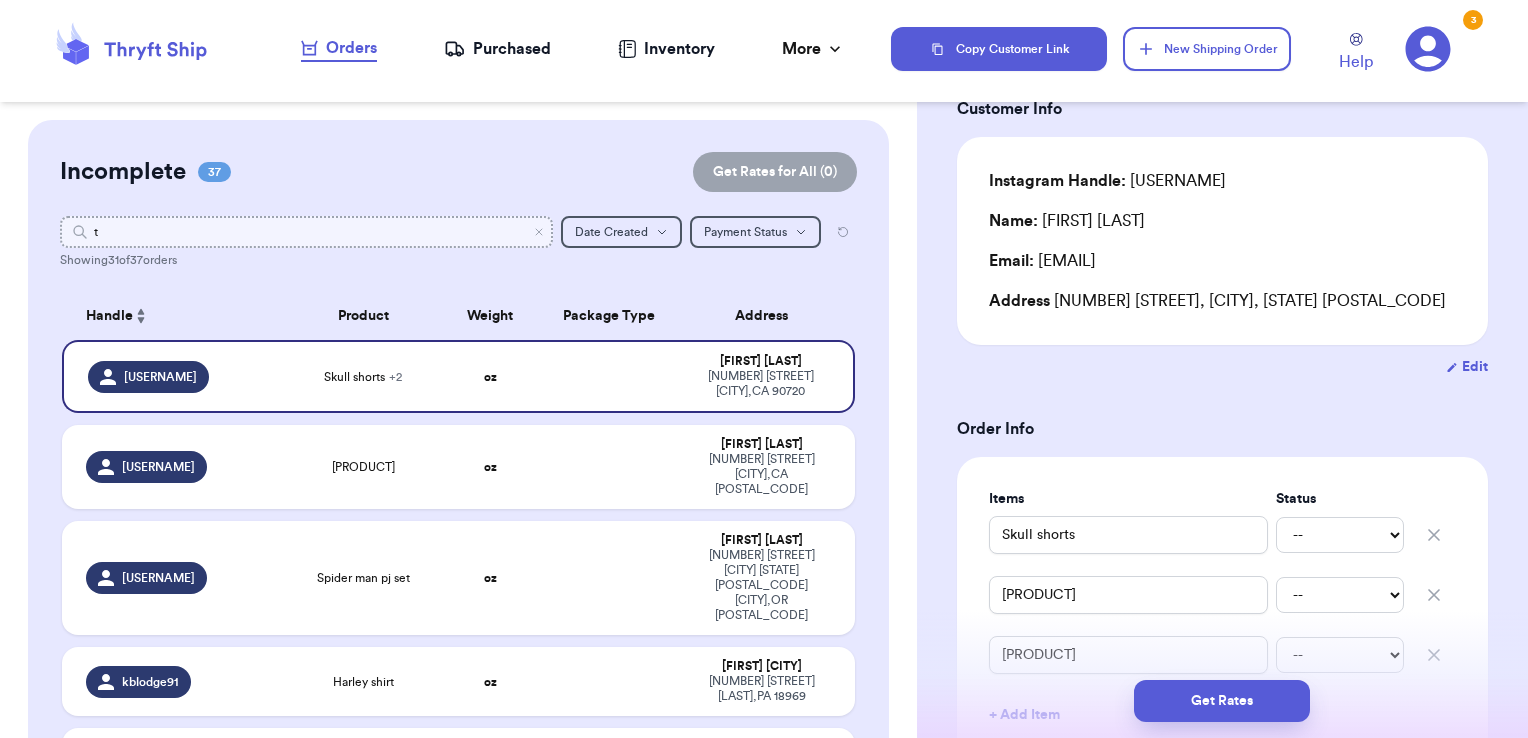 type 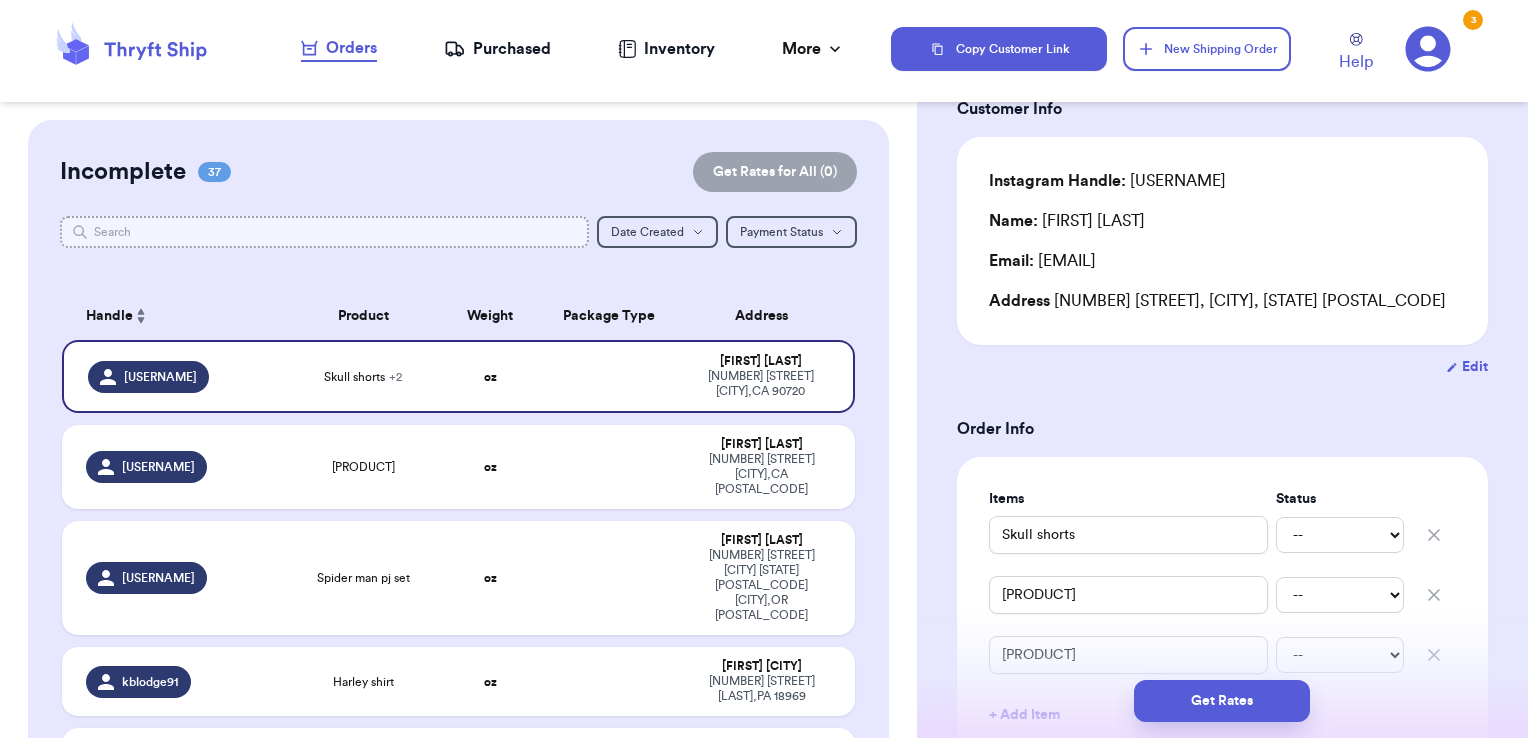 type 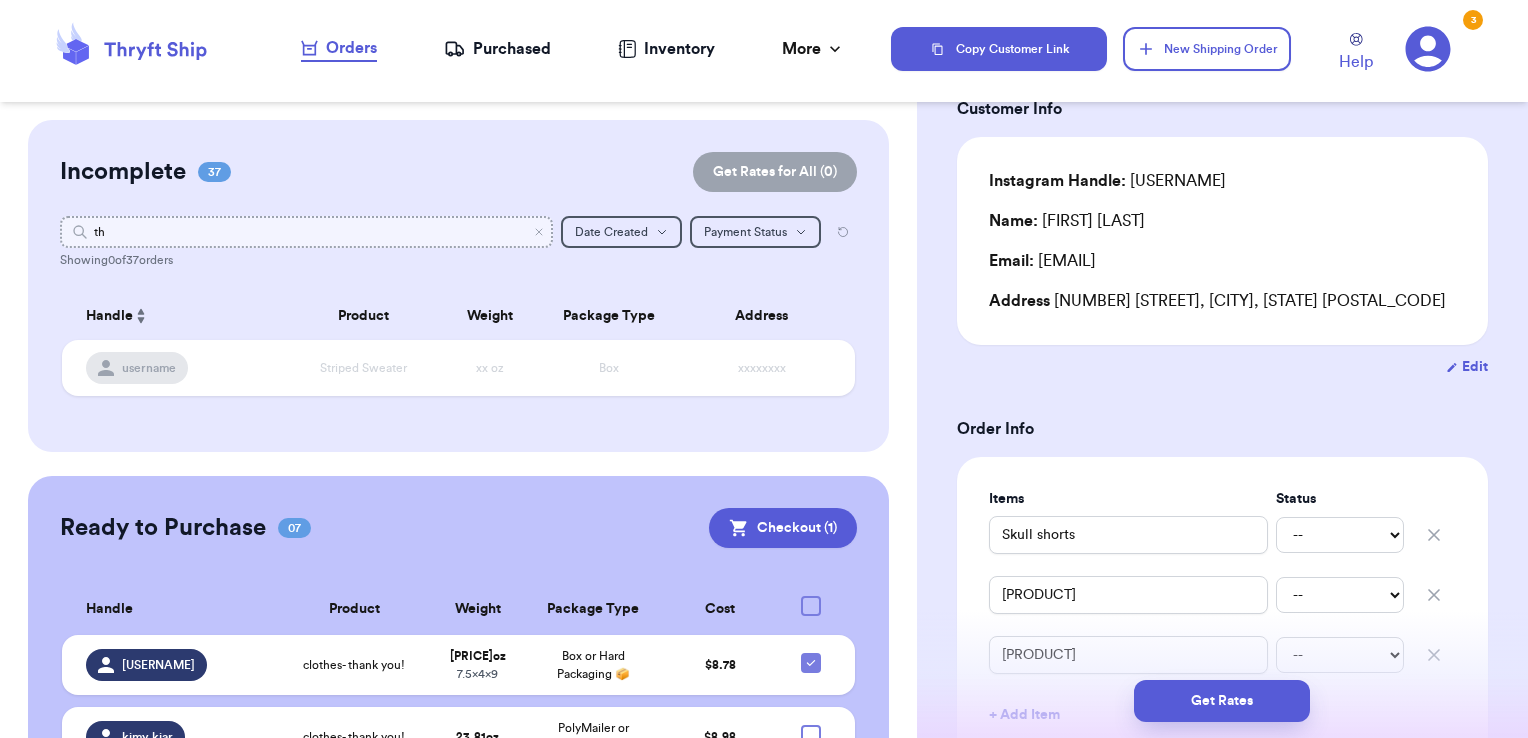 type on "t" 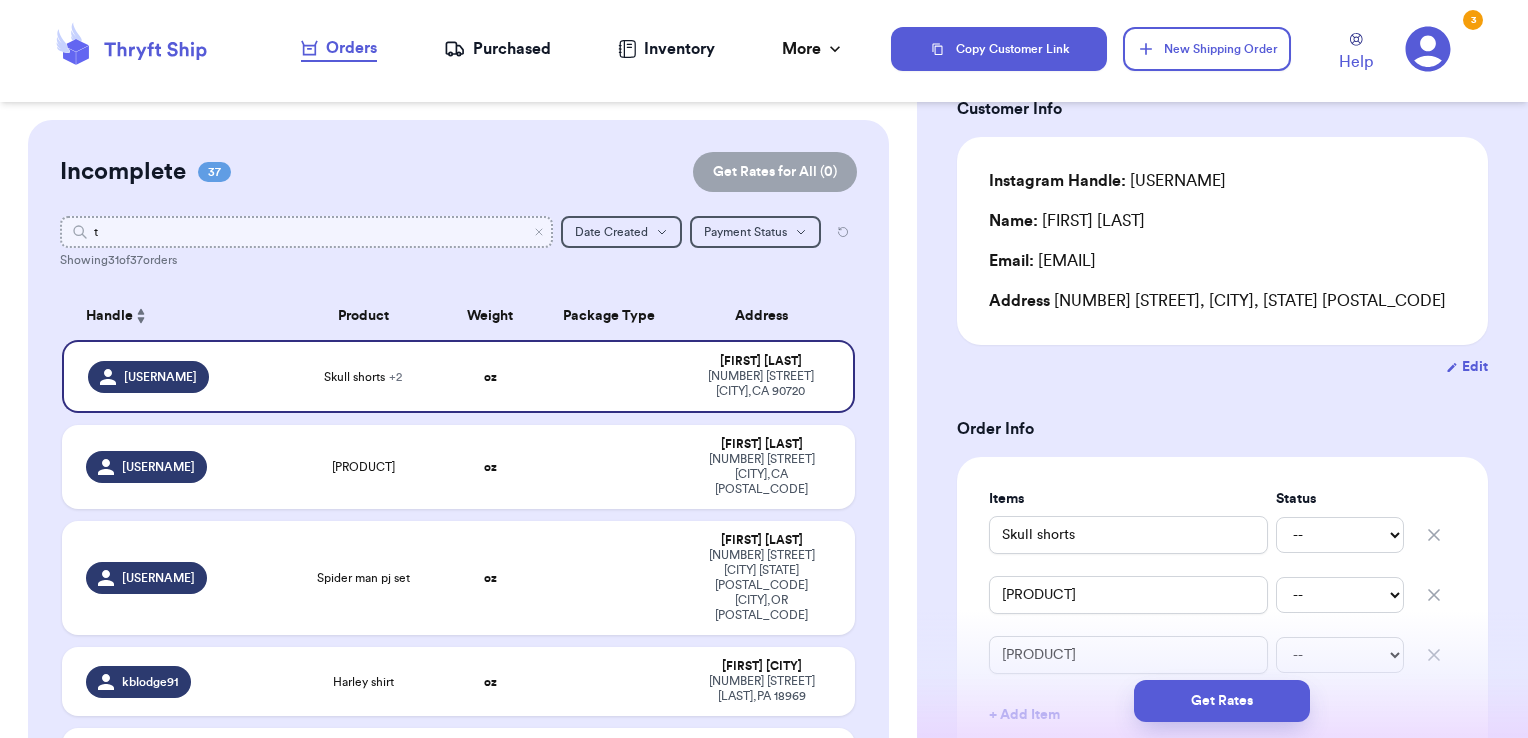 type 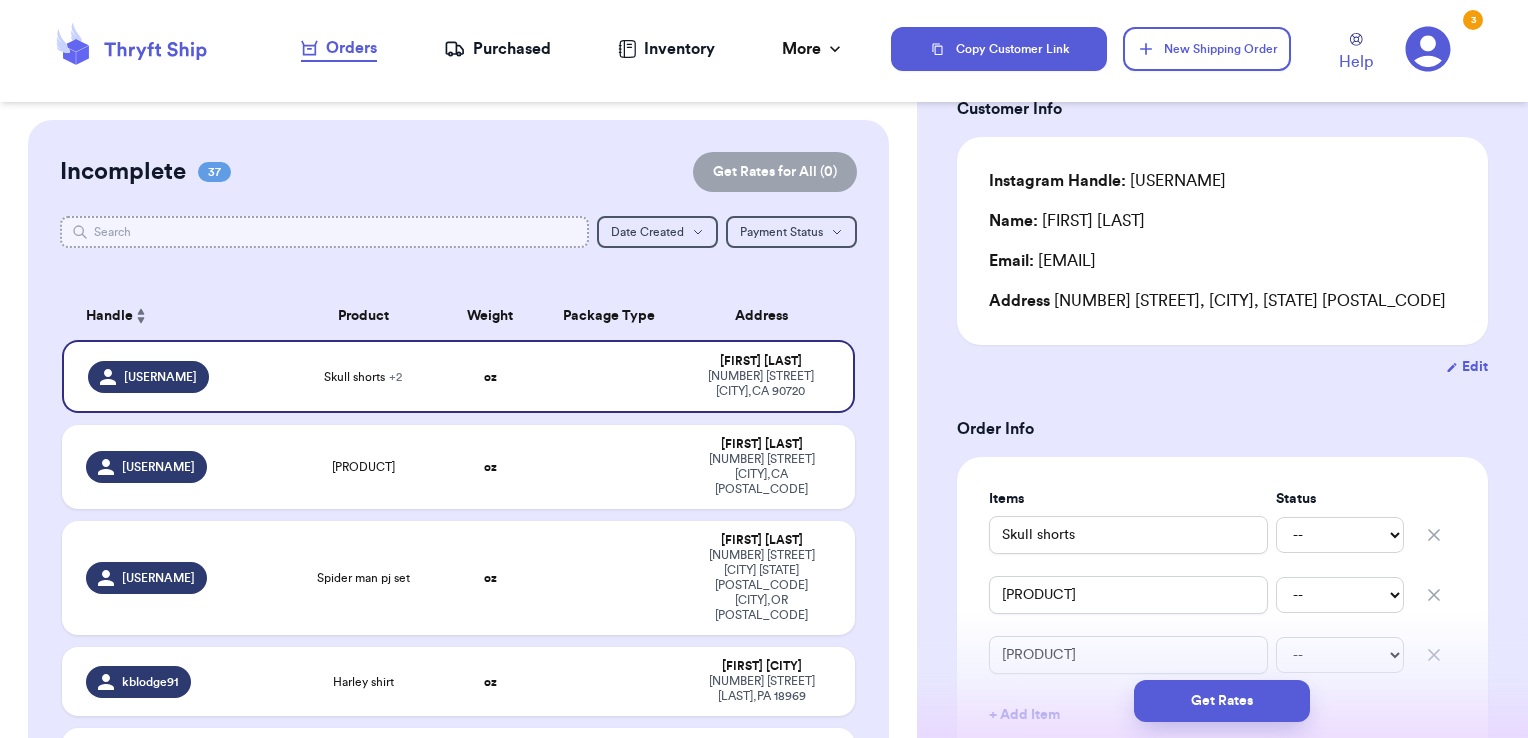 type 